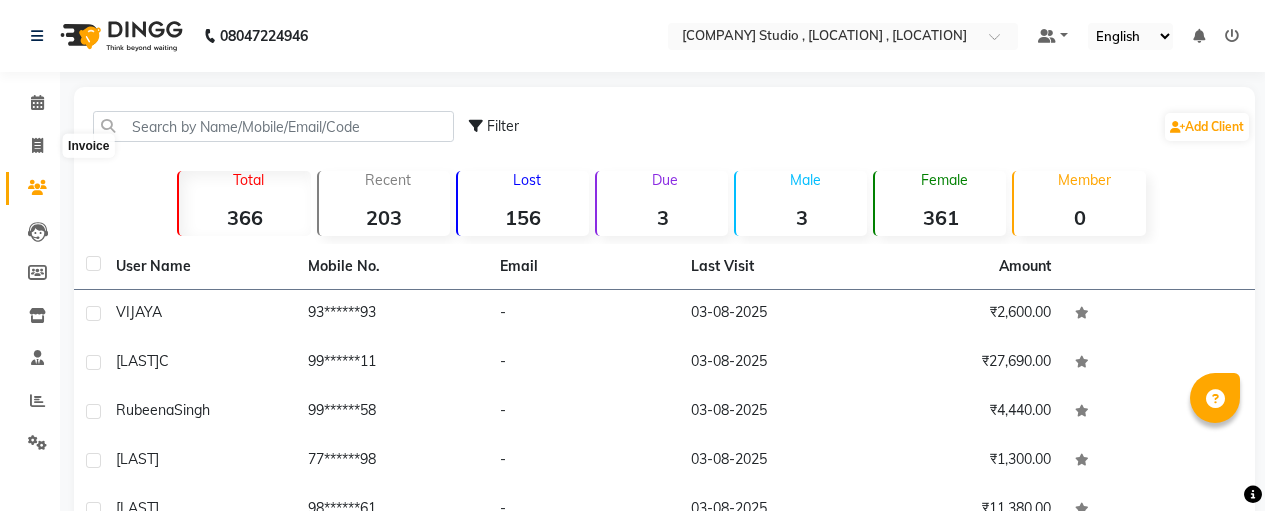 scroll, scrollTop: 0, scrollLeft: 0, axis: both 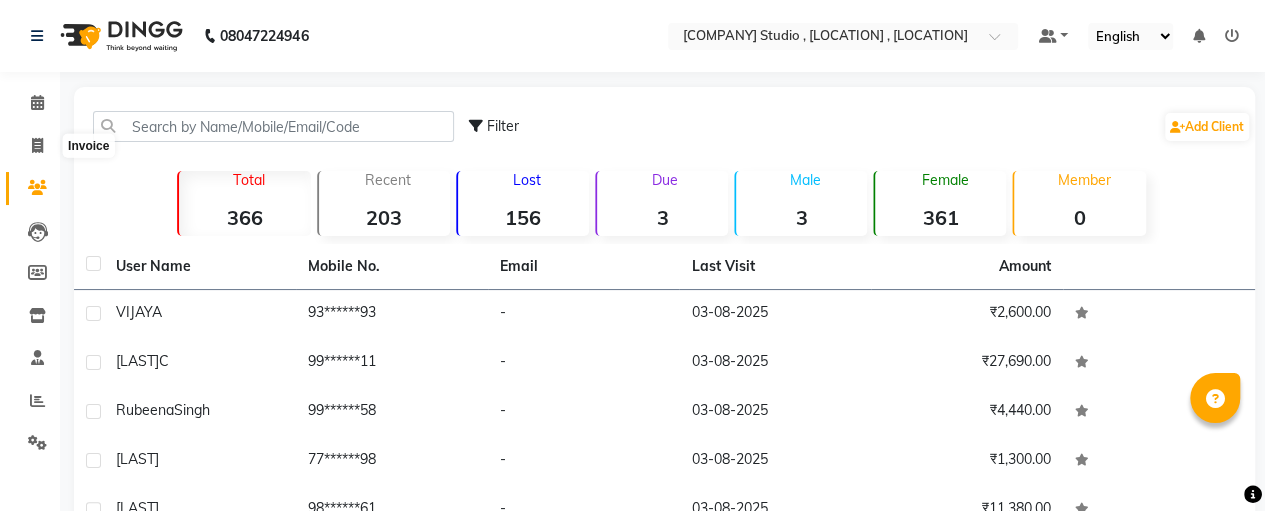 click 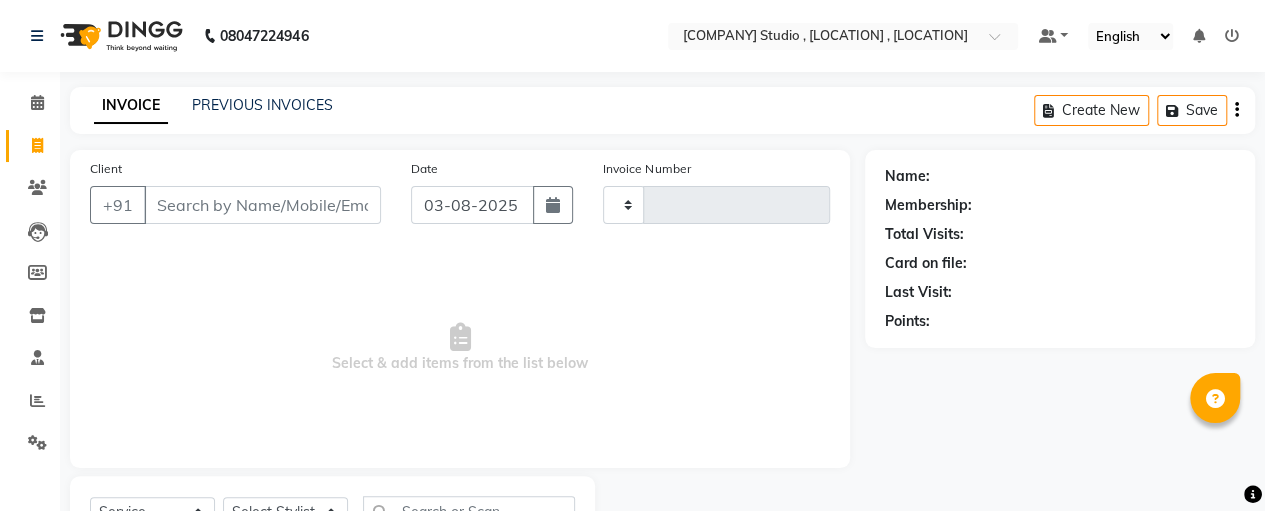 scroll, scrollTop: 89, scrollLeft: 0, axis: vertical 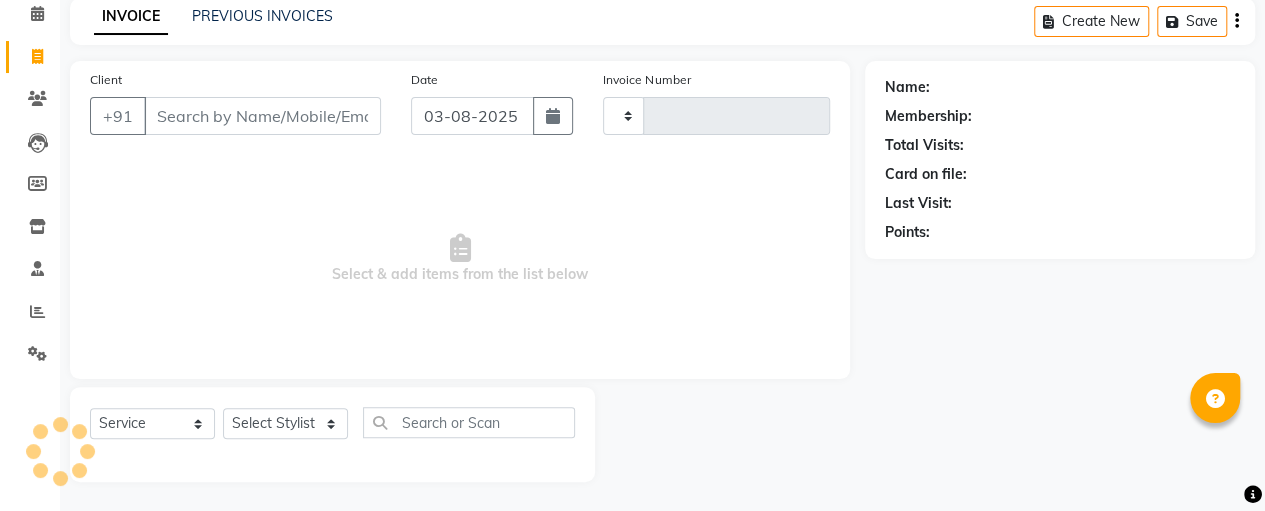 type on "0533" 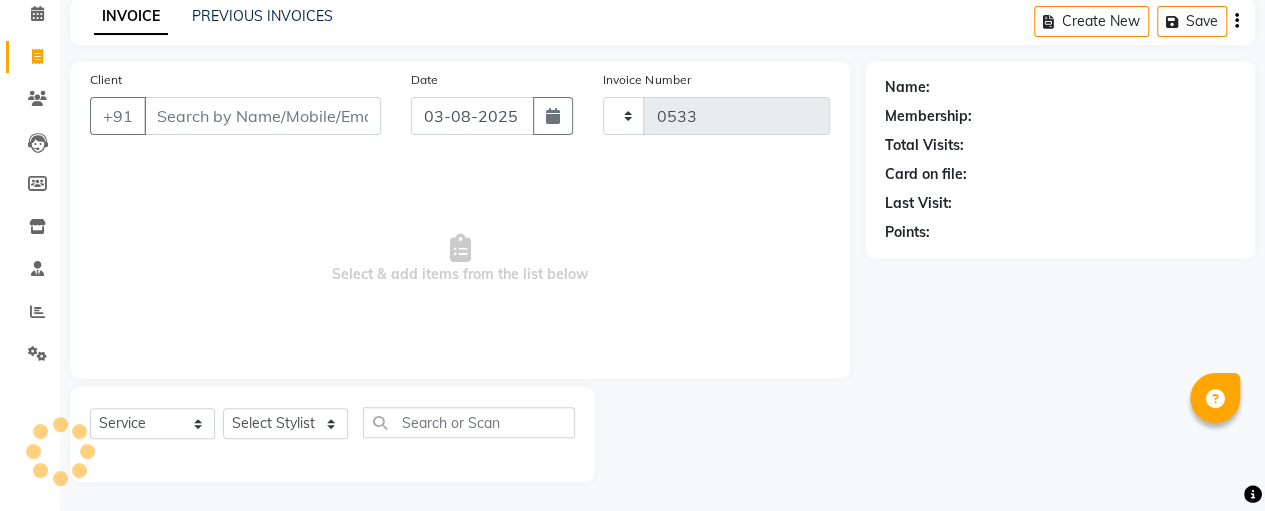 select on "7459" 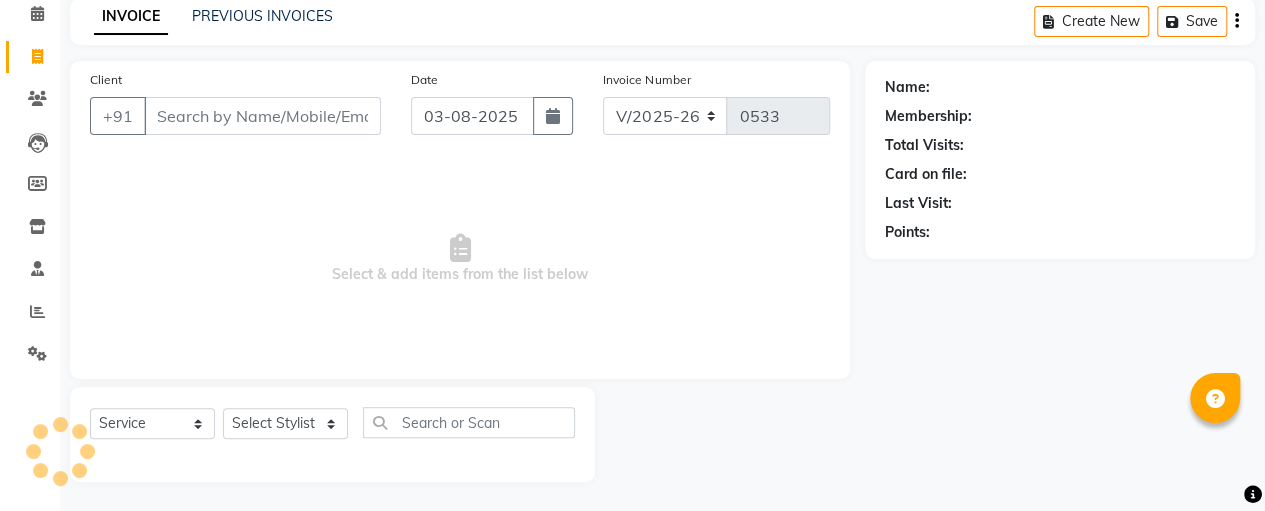 click on "Client" at bounding box center [262, 116] 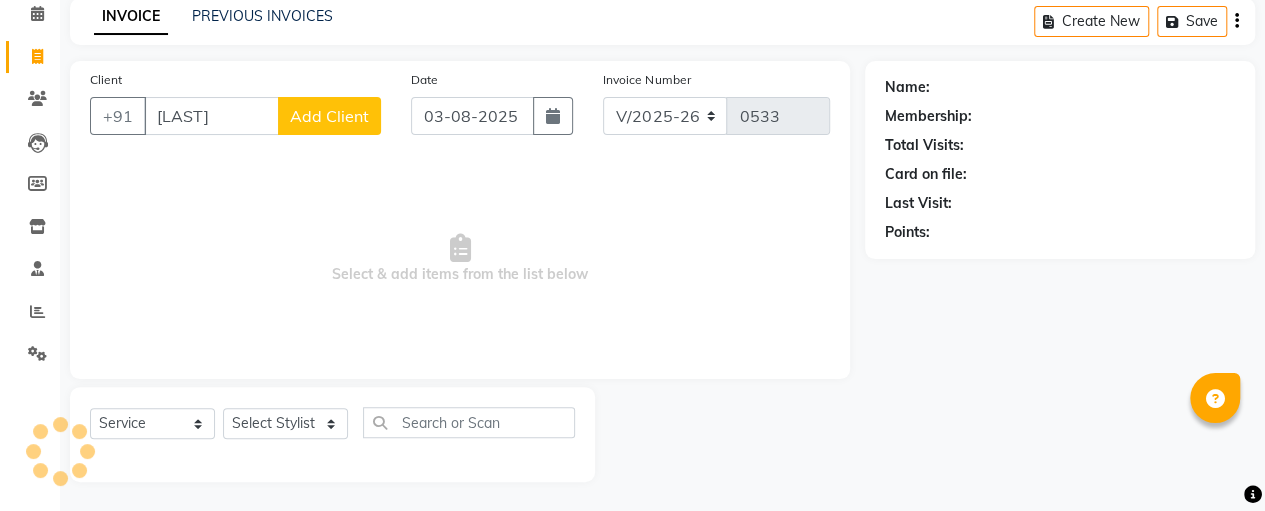 type on "[LAST]" 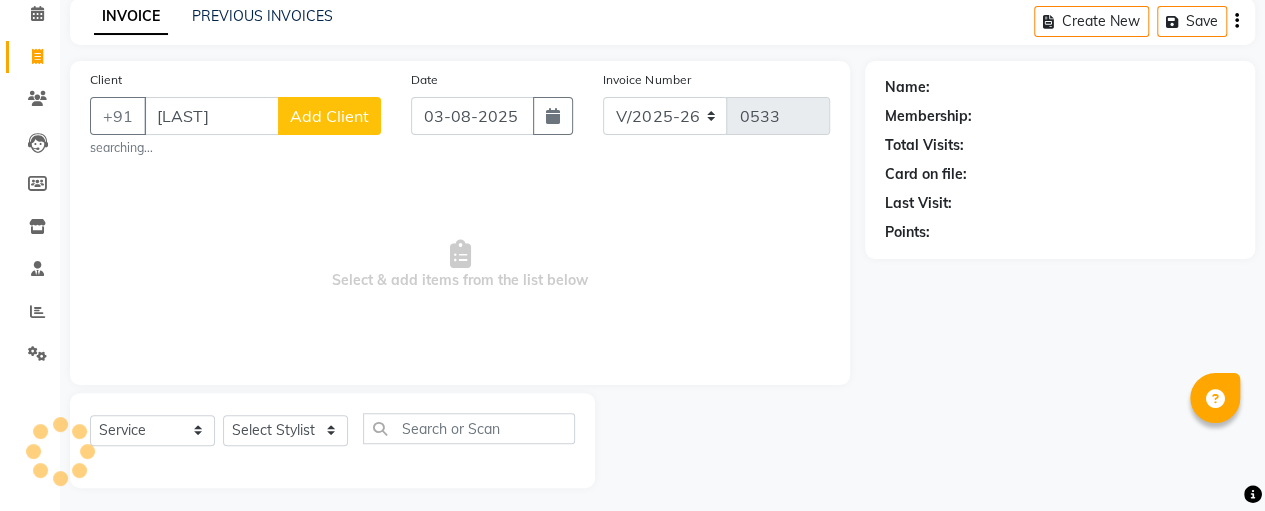 select on "package" 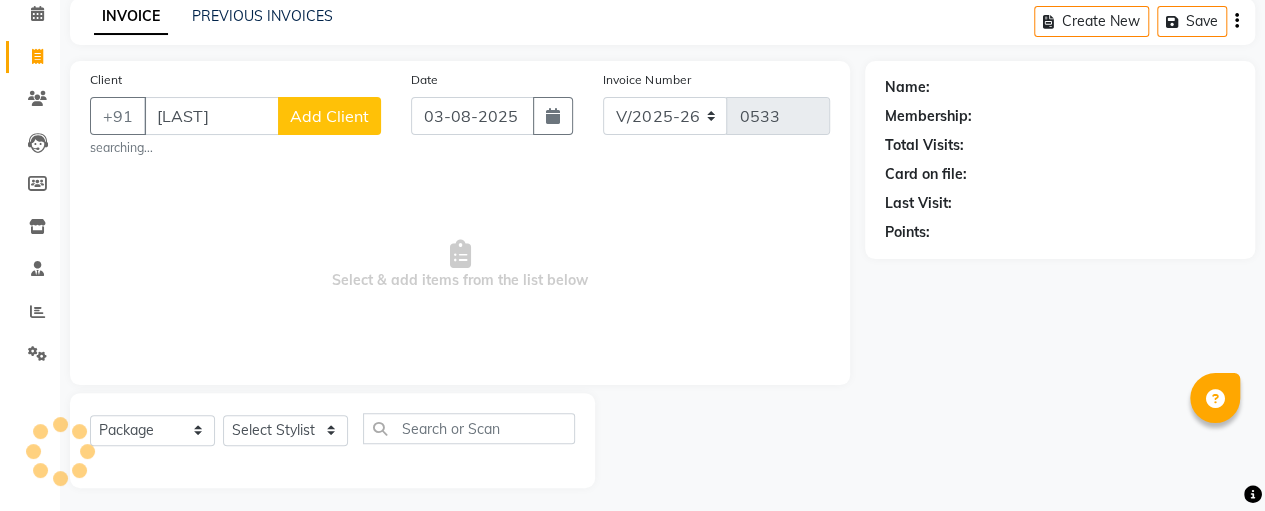 select on "[NUMBER]" 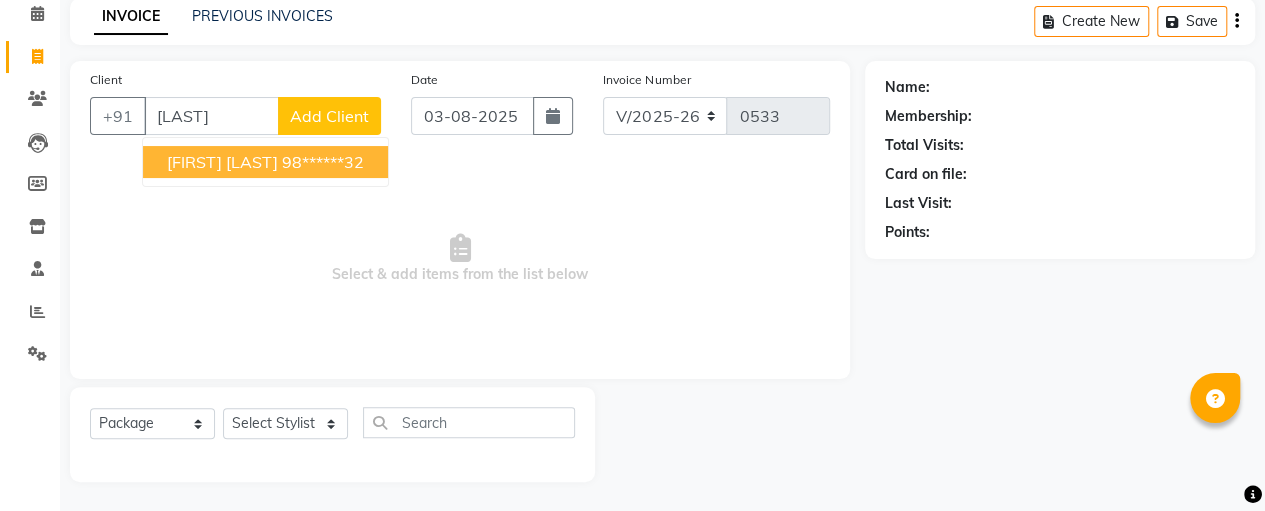 click on "[FIRST] [LAST]" at bounding box center [222, 162] 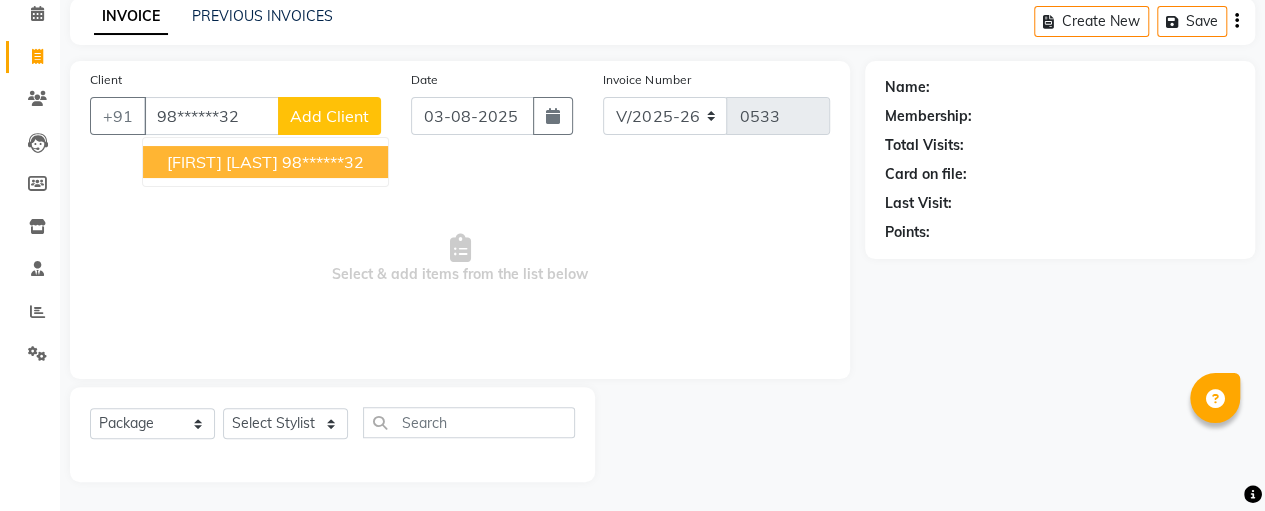 type on "98******32" 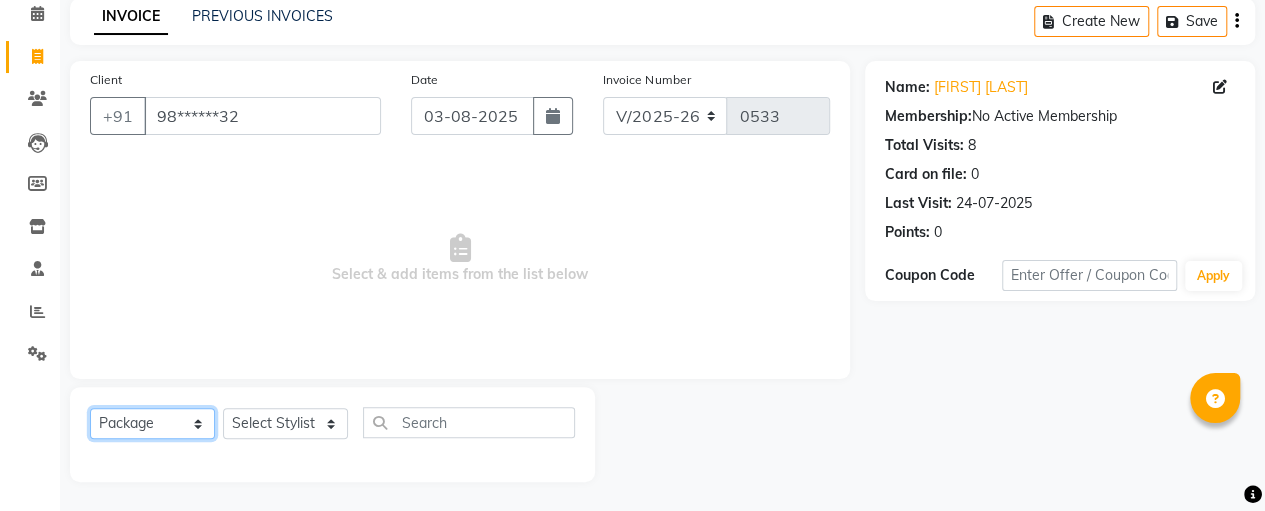 click on "Select  Service  Product  Membership  Package Voucher Prepaid Gift Card" 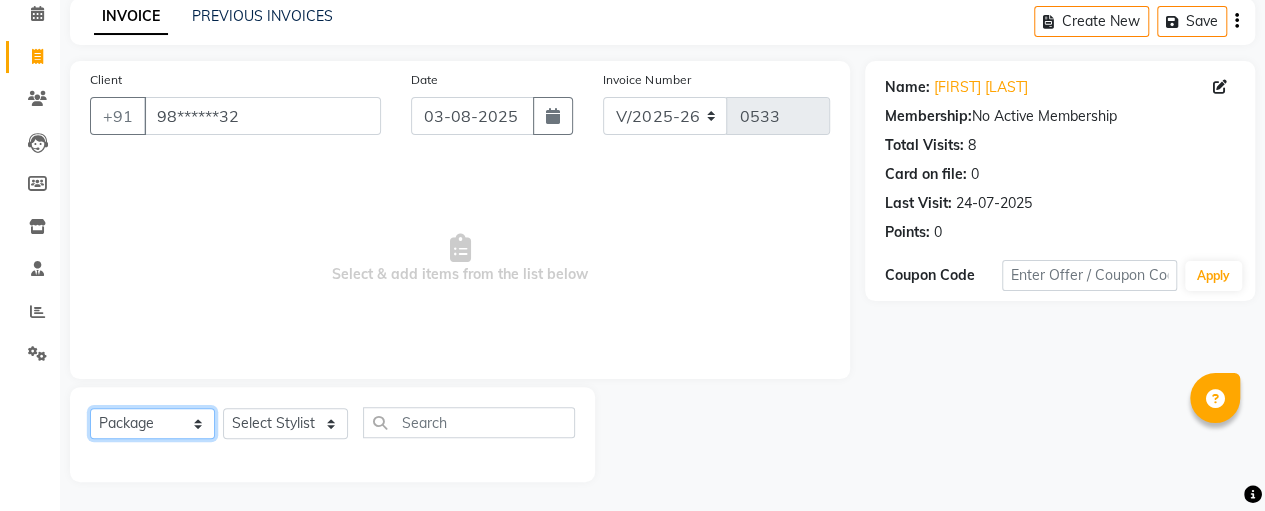 select on "service" 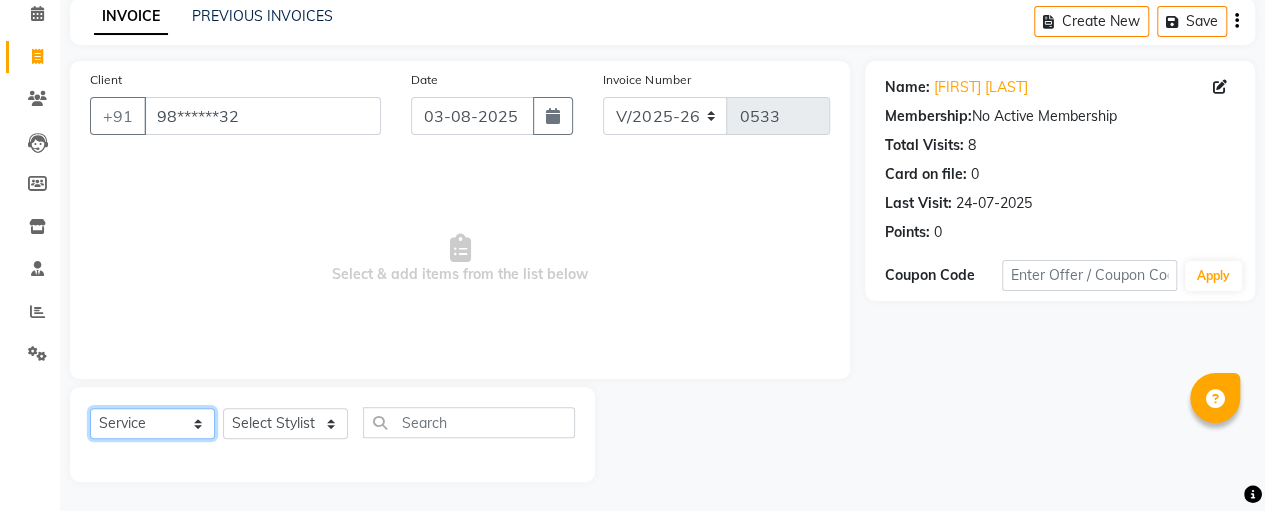 click on "Select  Service  Product  Membership  Package Voucher Prepaid Gift Card" 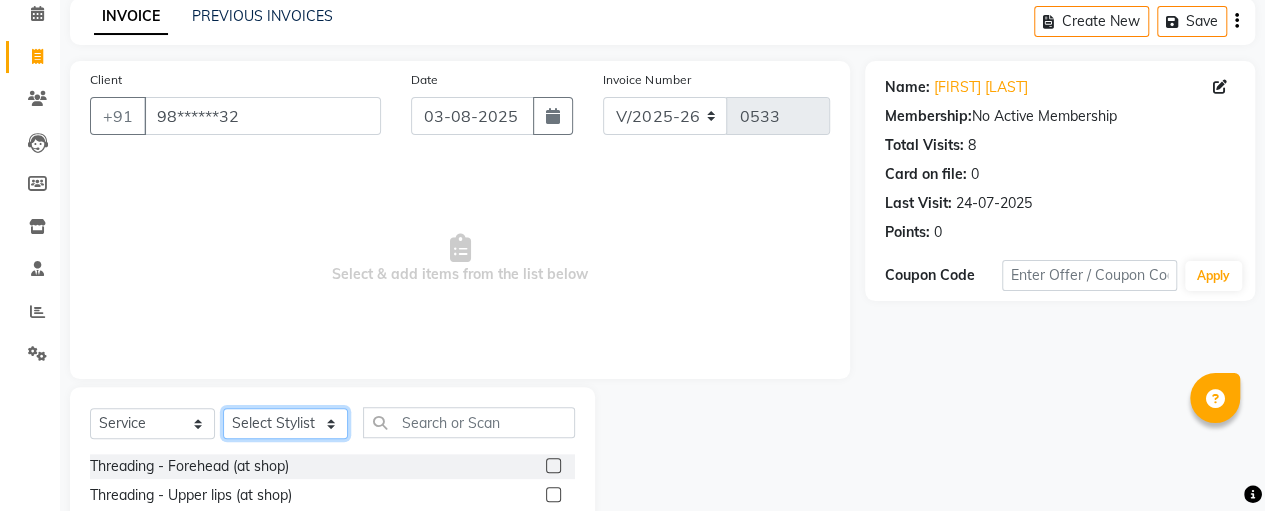 click on "Select Stylist [NAME] [NAME] [NAME] [NAME] [NAME]" 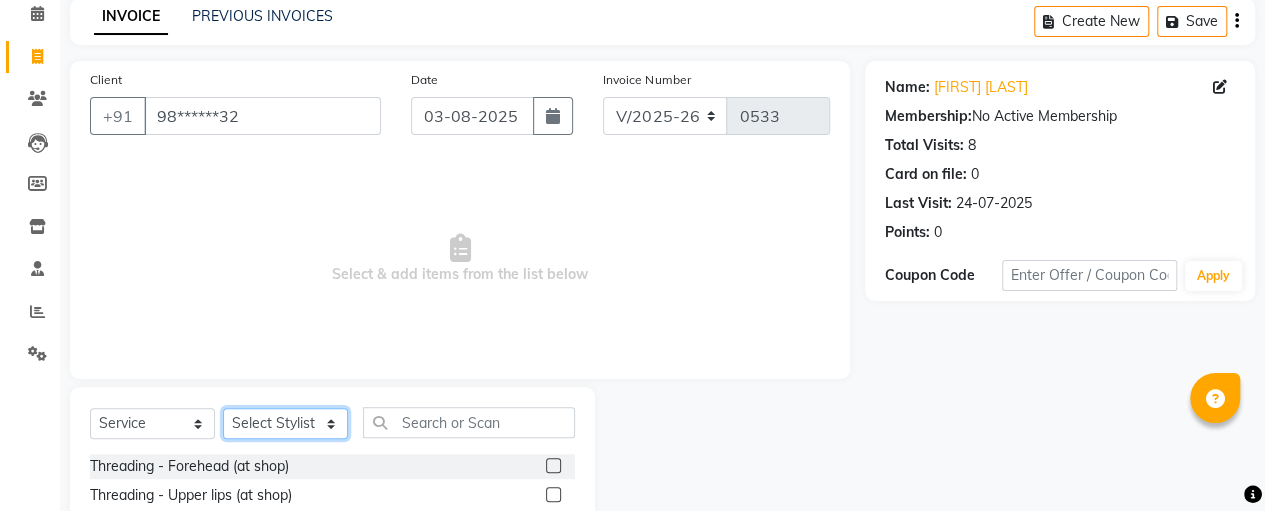select on "82806" 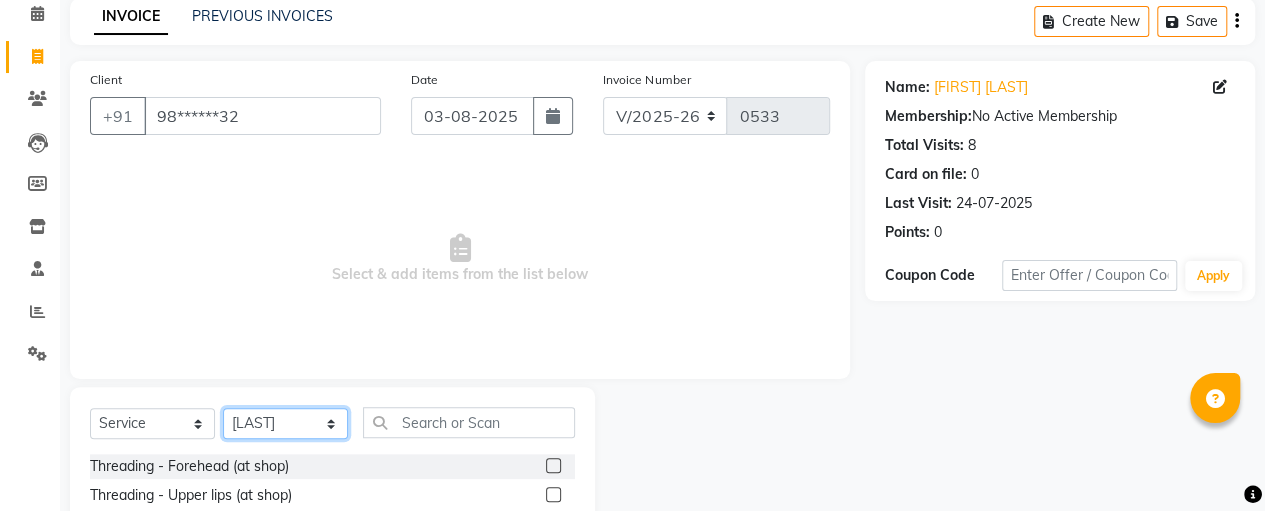 click on "Select Stylist [NAME] [NAME] [NAME] [NAME] [NAME]" 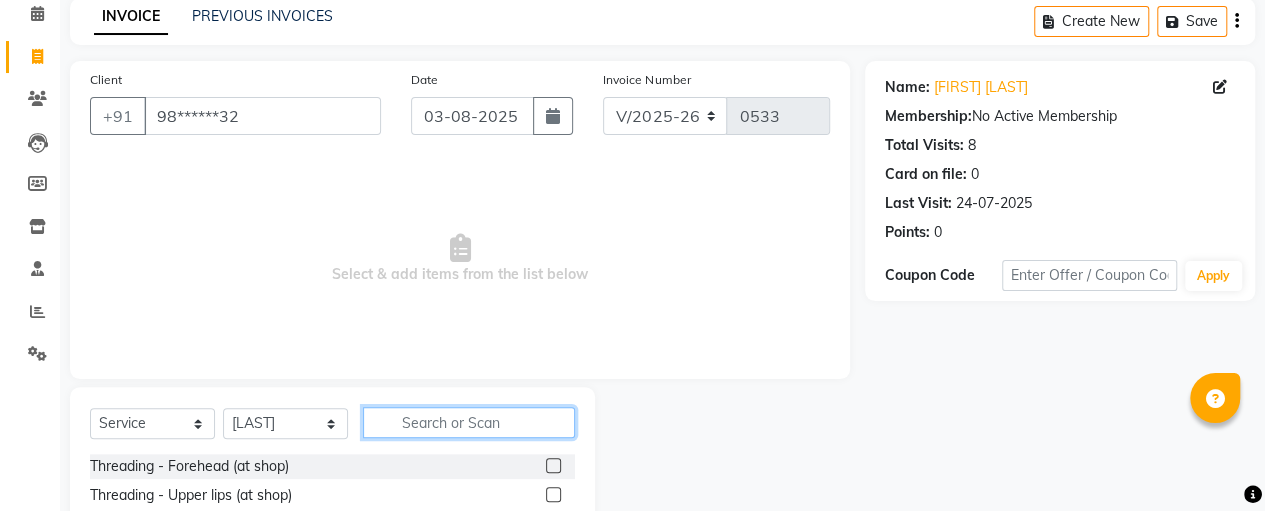 click 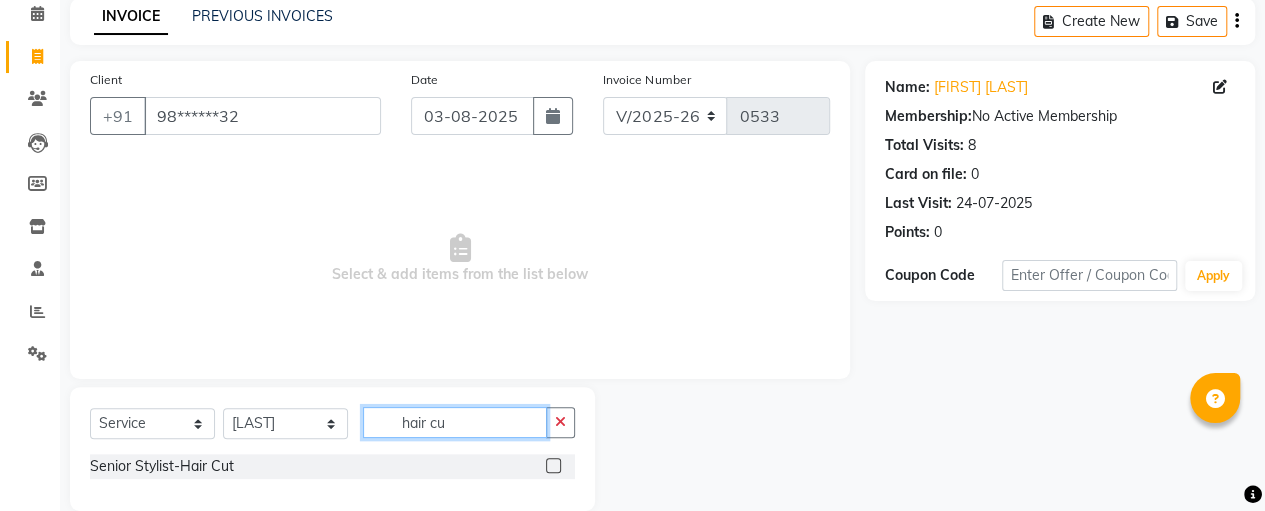 type on "hair cu" 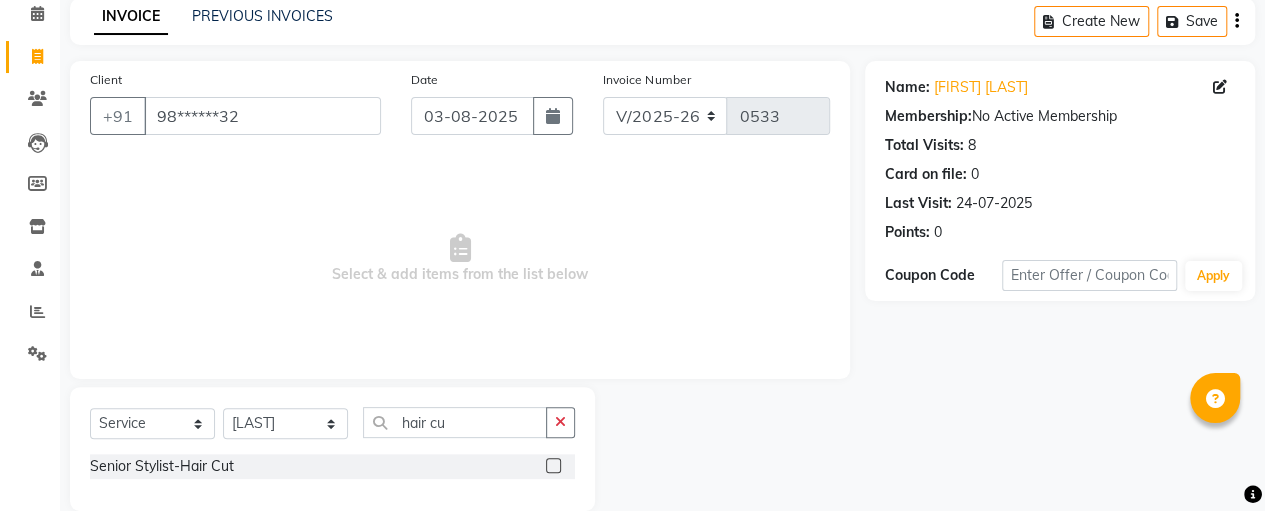 click 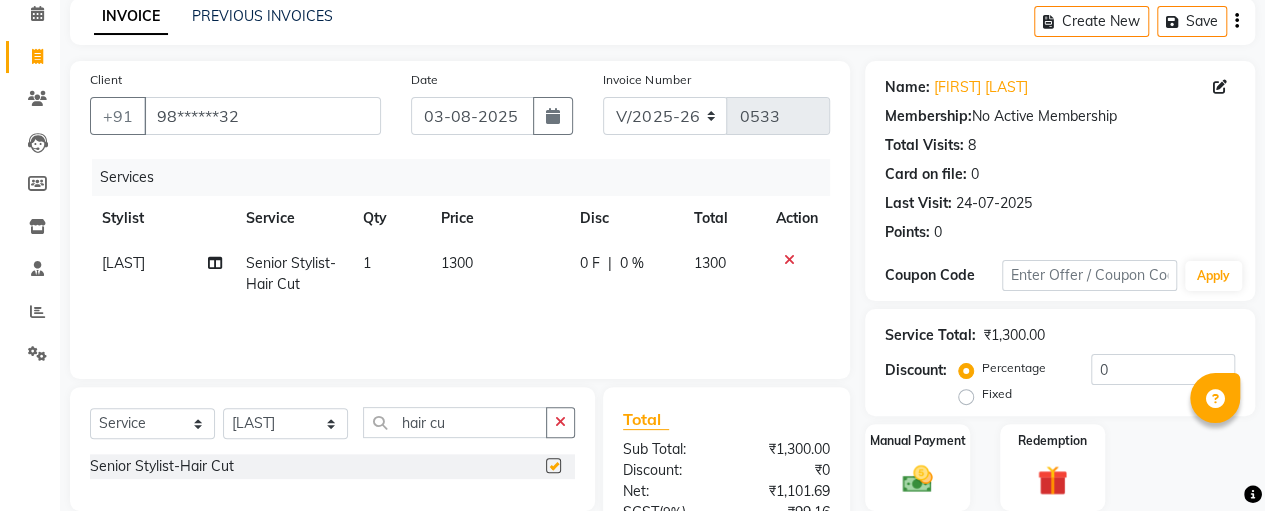 checkbox on "false" 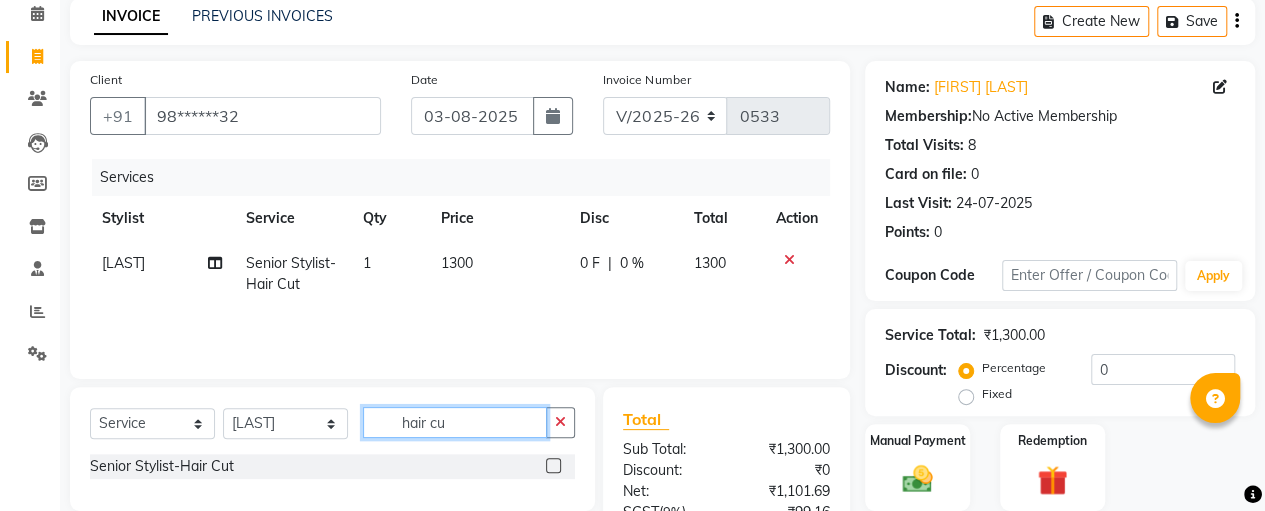 click on "hair cu" 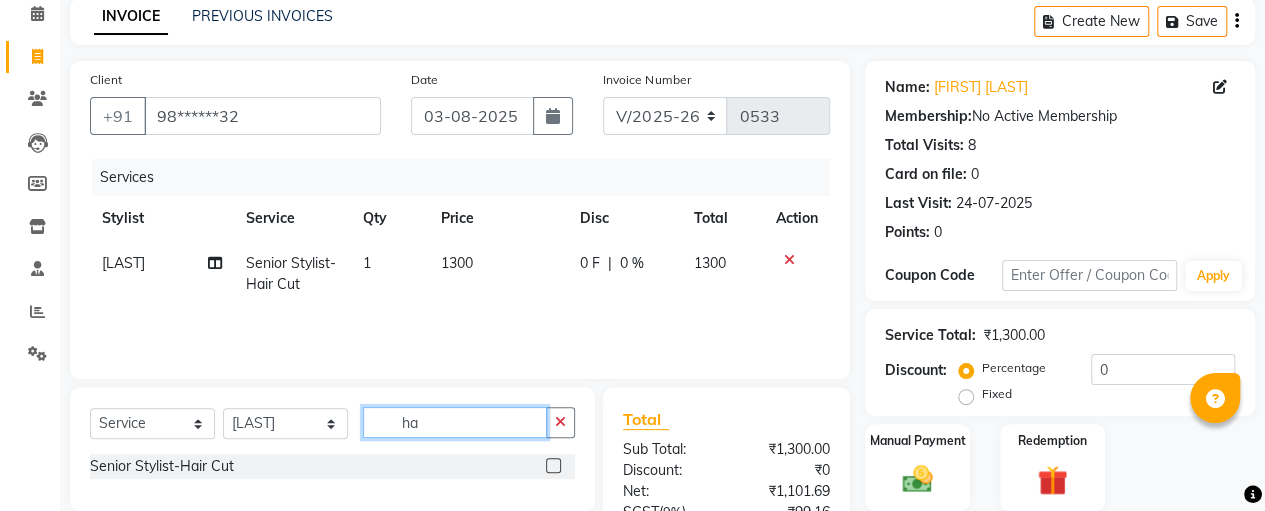 type on "h" 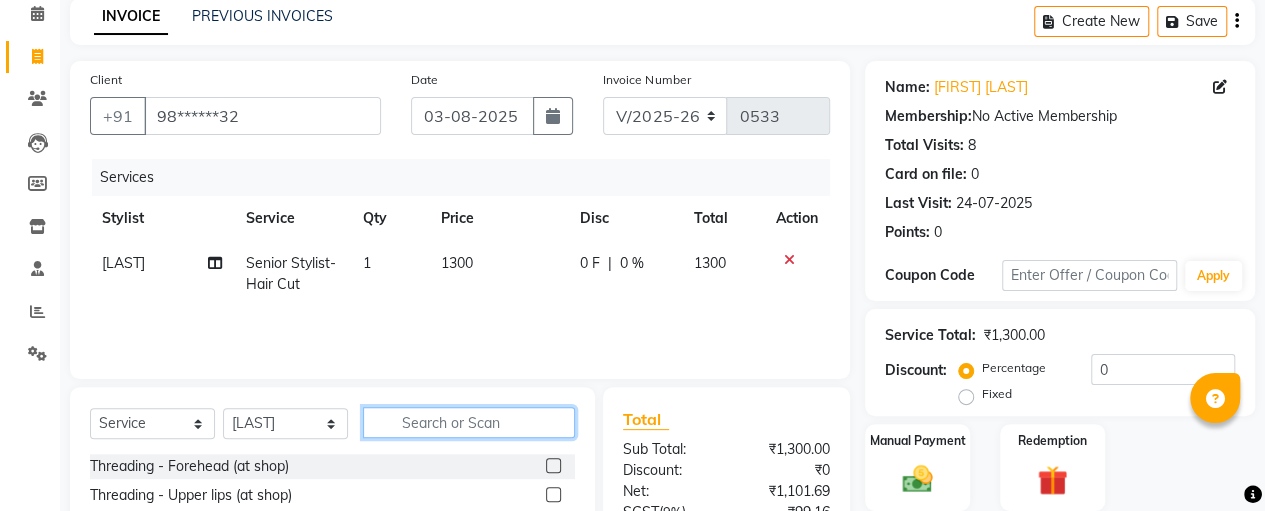 scroll, scrollTop: 0, scrollLeft: 2, axis: horizontal 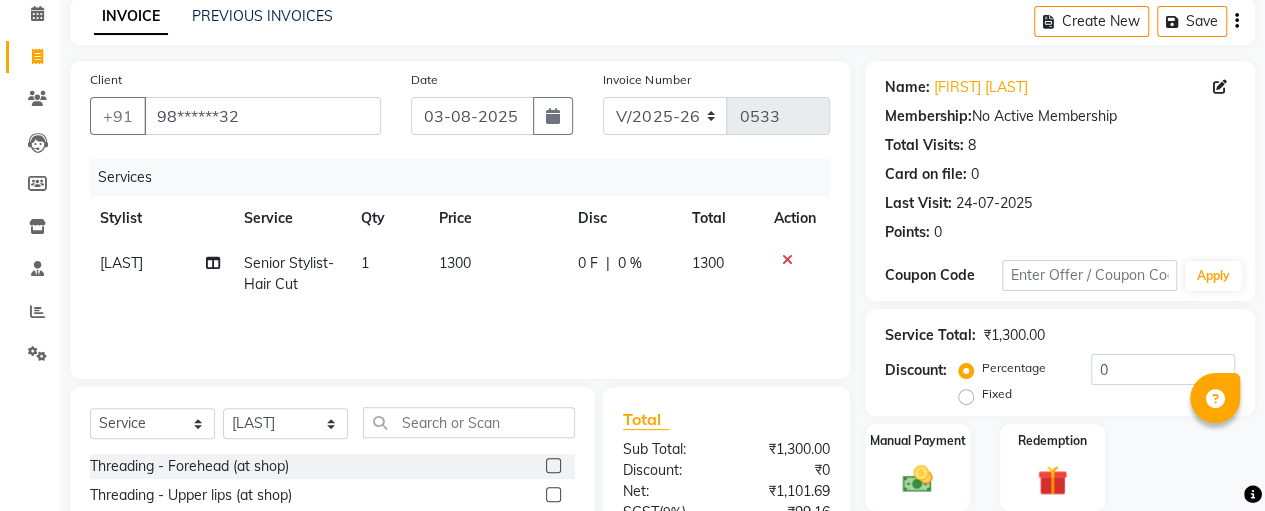 click 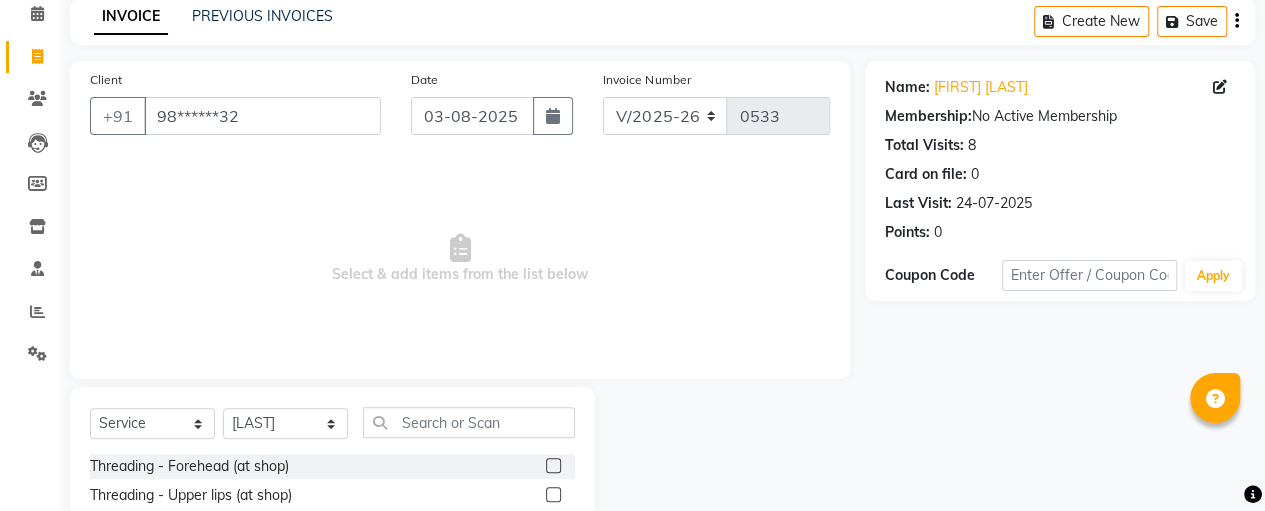 scroll, scrollTop: 0, scrollLeft: 0, axis: both 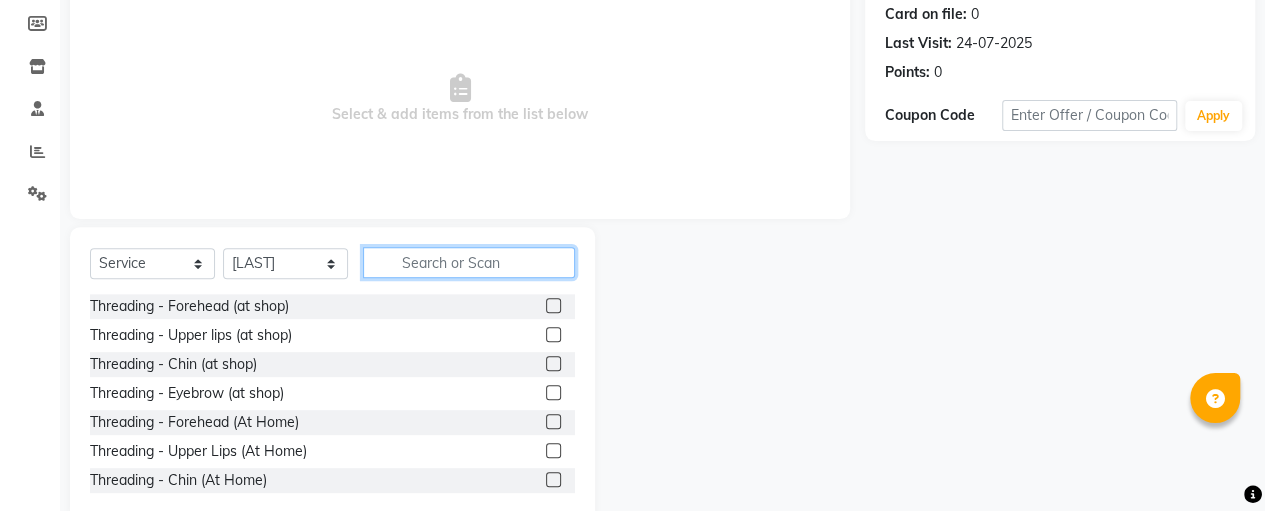 click 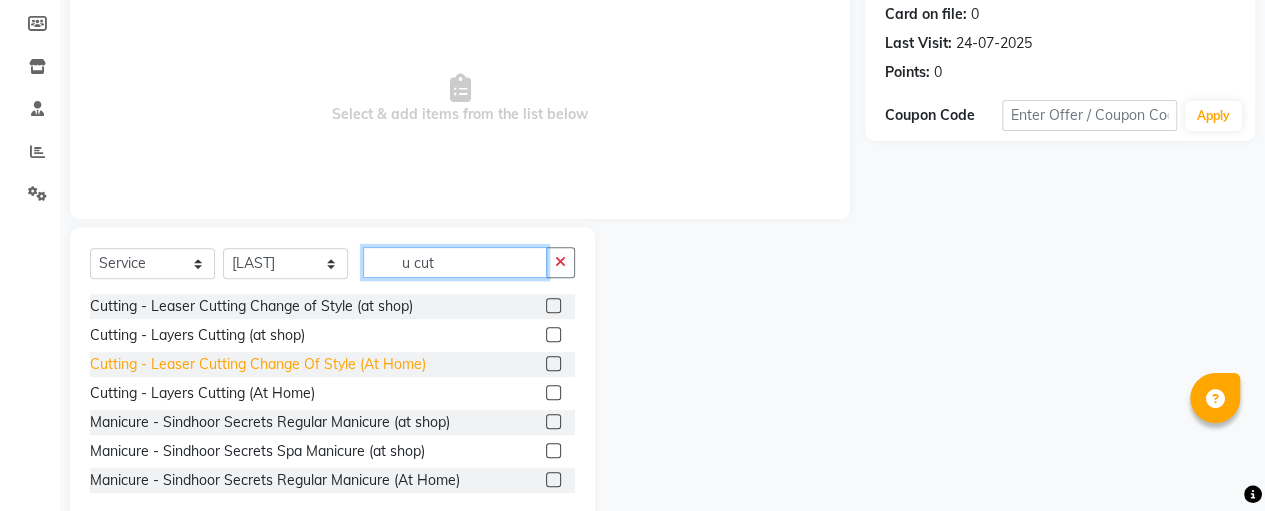scroll, scrollTop: 205, scrollLeft: 0, axis: vertical 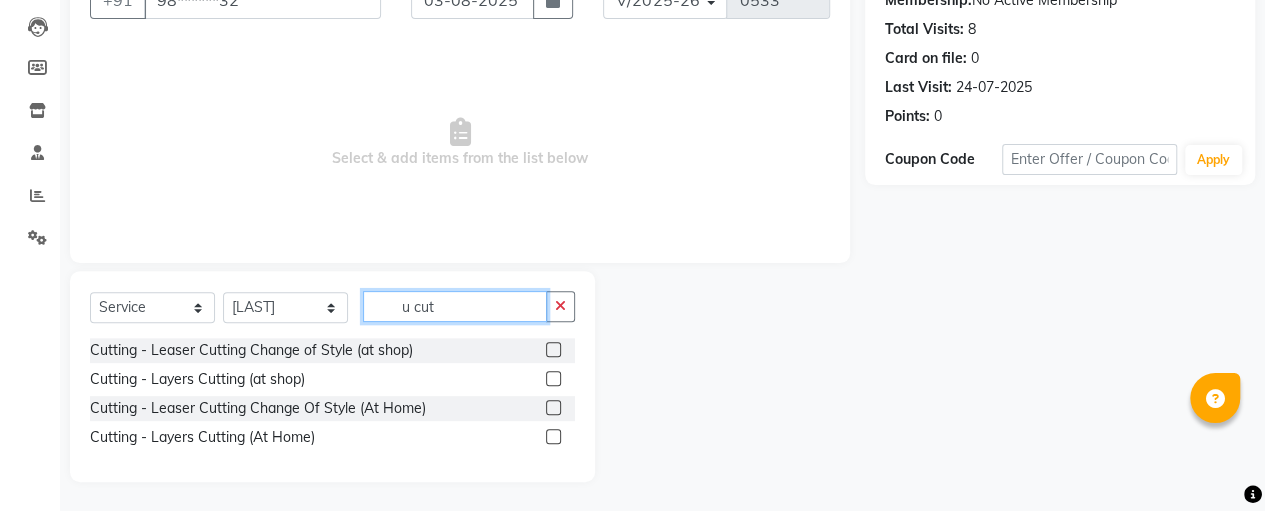 type on "u cut" 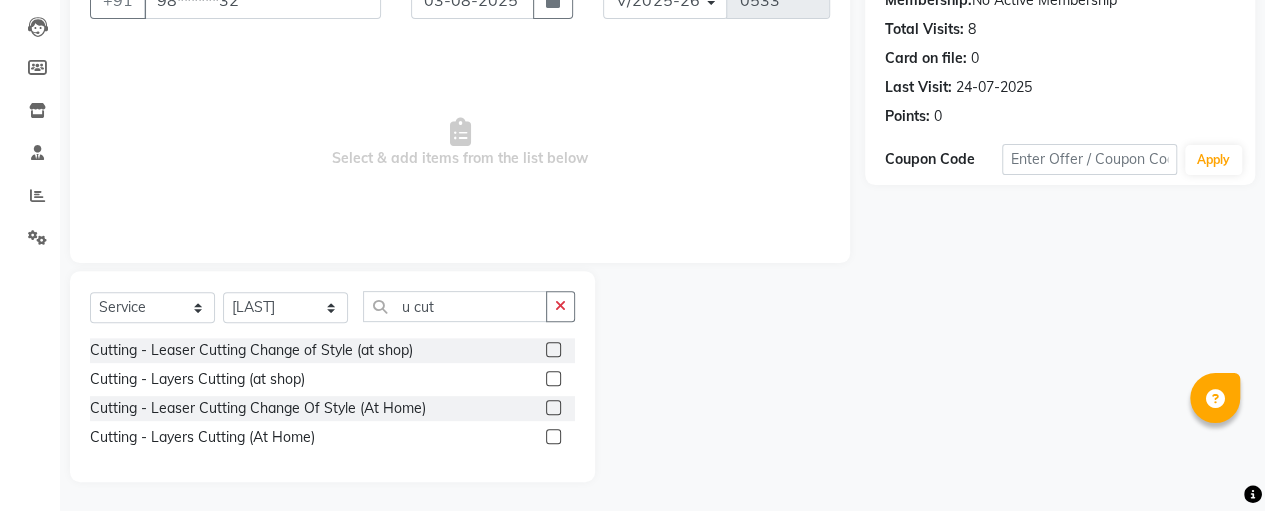 click 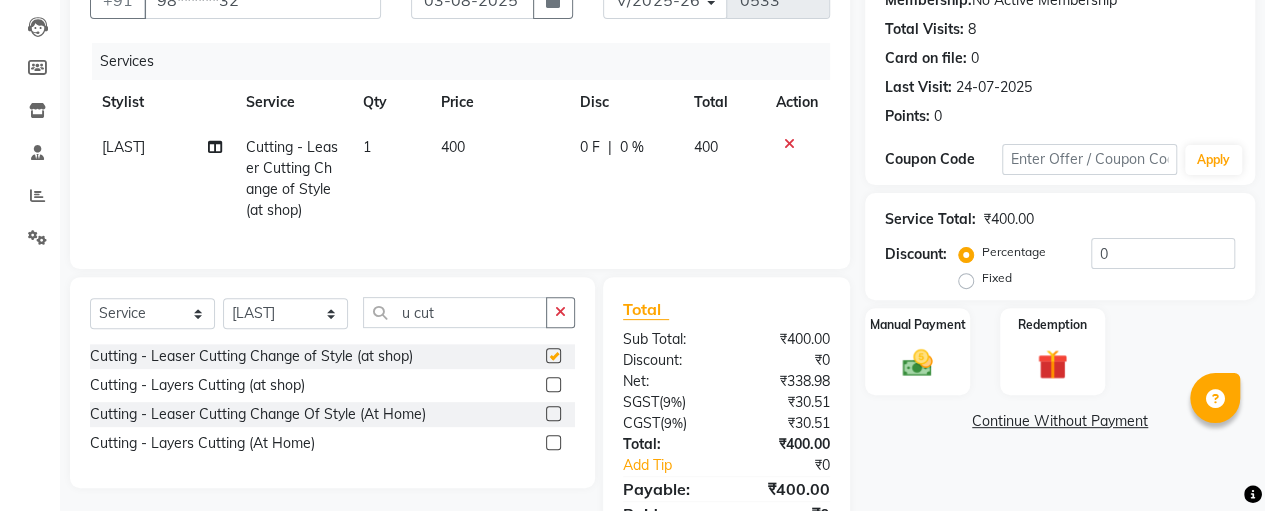checkbox on "false" 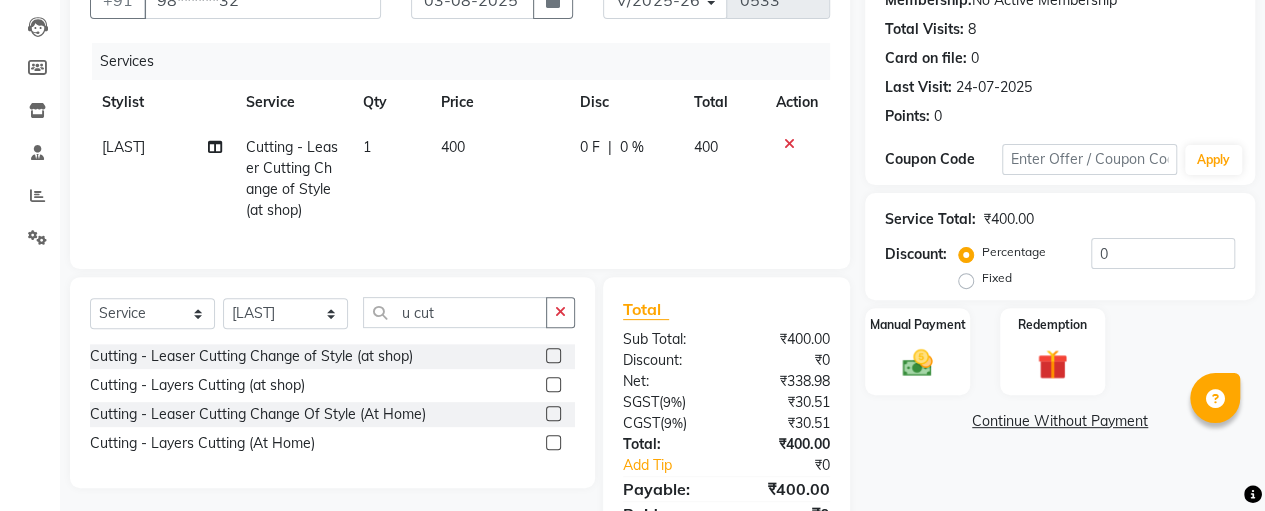click on "400" 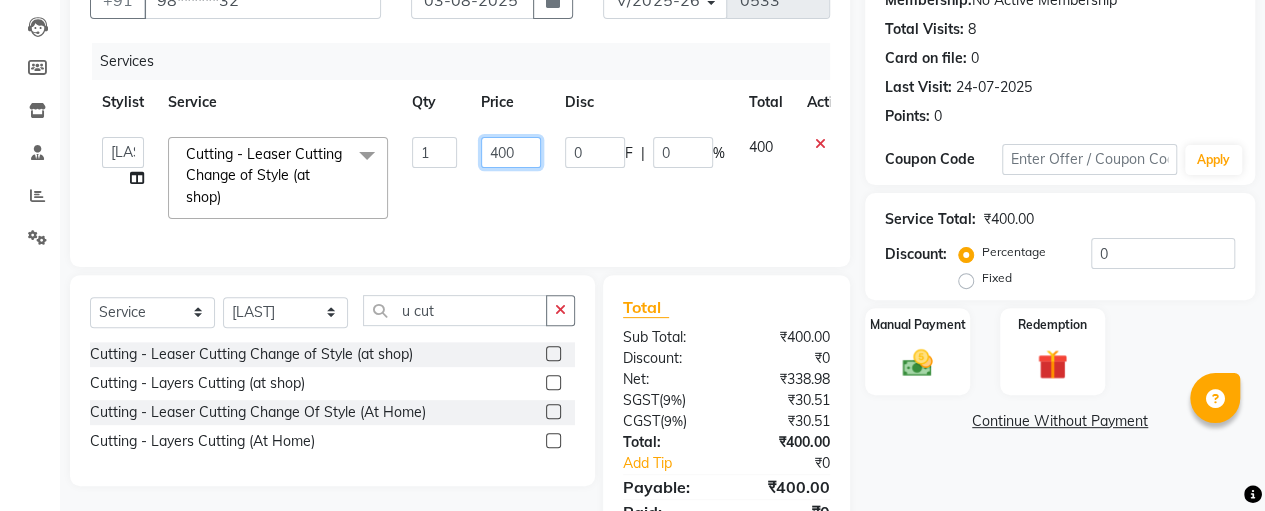click on "400" 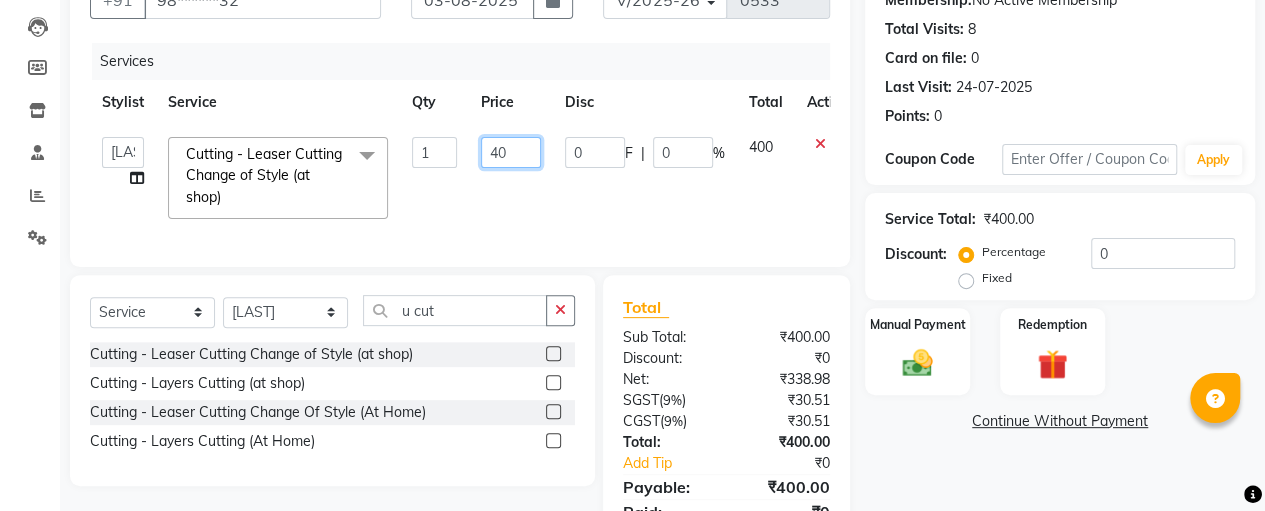 type on "4" 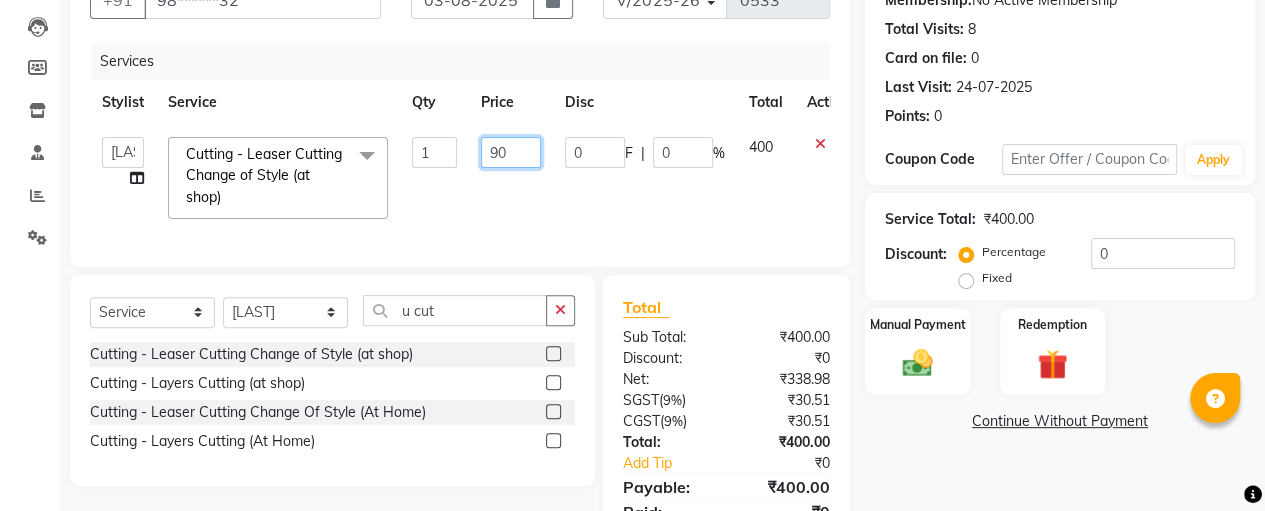type on "900" 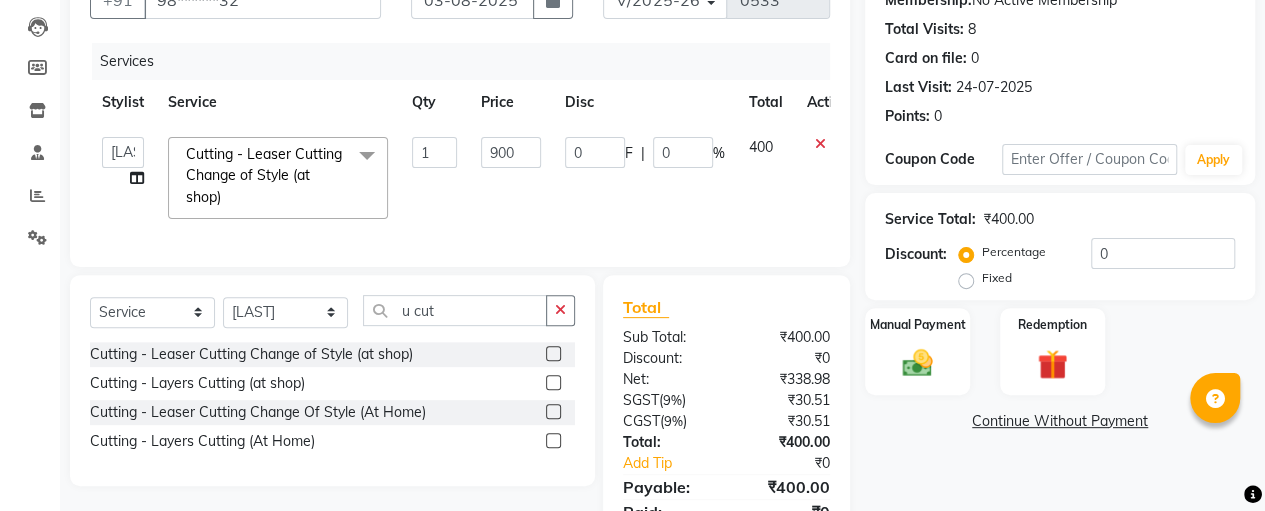 click on "[NAME] [NAME] [NAME] [NAME] [NAME] Cutting - Leaser Cutting
Change of Style (at shop)  x Threading - Forehead (at shop) Threading - Upper lips (at shop) Threading - Chin (at shop) Threading - Eyebrow (at shop) Threading - Forehead (At Home) Threading - Upper Lips (At Home) Threading - Chin (At Home) Threading - Eyebrow (At Home) Cutting - Trimming (at shop) Cutting - U-shape (at shop) Cutting - Leaser Cutting
Change of Style (at shop) Cutting - Three steps
Layer Trim (at shop) Cutting - Layers Cutting (at shop) Cutting - Kids (below 10) (at shop) Cutting - Fringe | Bangs (at shop) Cutting - Leaser with step (at shop) Cutting - Trimming (At Home) Cutting - U-Shape (At Home) Cutting - Leaser Cutting
Change Of Style (At Home) Cutting - Three Steps
Layer Trim (At Home) Cutting - Layers Cutting (At Home) Cutting - Kids (Below 10) (At Home) Cutting - Fringe | Bangs (At Home) Cutting - Leaser With Step (At Home) Split Ends Senior Stylist-Hair Cut Facial & Skin Care - Fruit Facial (at shop) Head Steam" 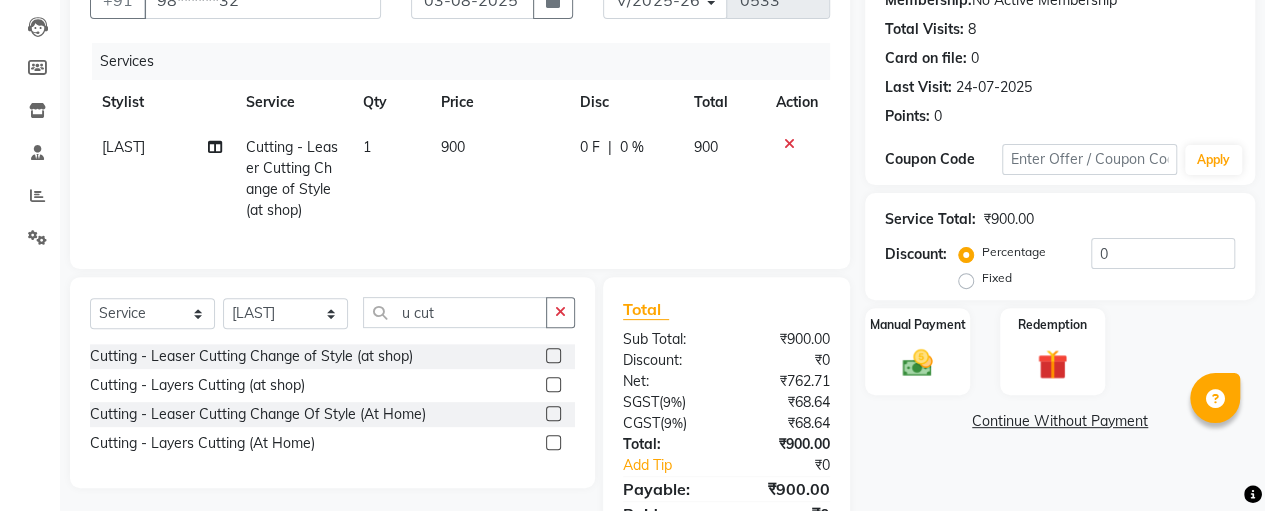 scroll, scrollTop: 0, scrollLeft: 0, axis: both 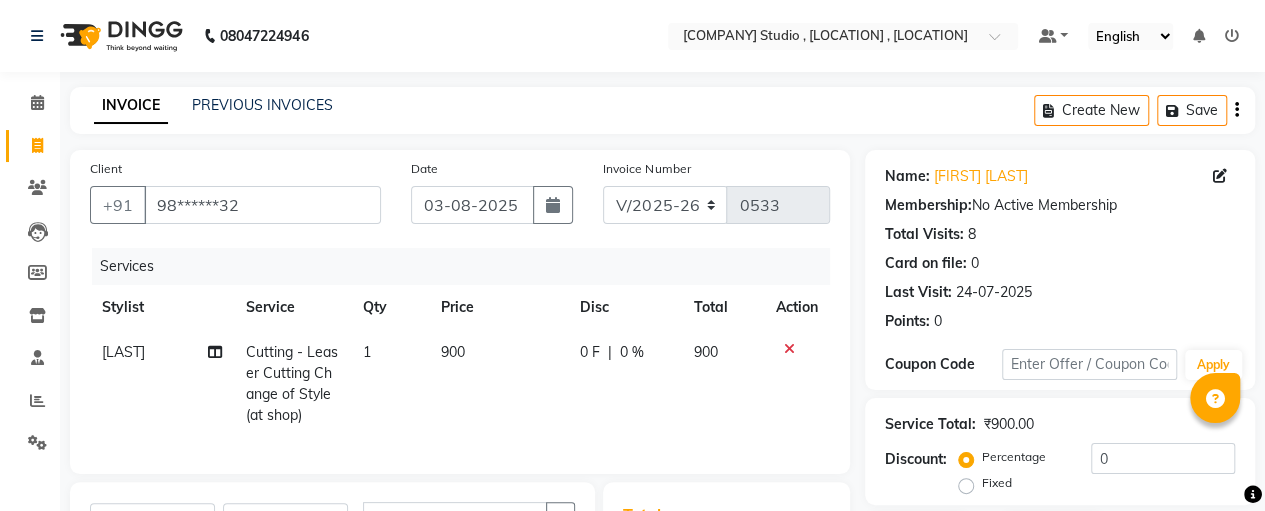click on "Create New   Save" 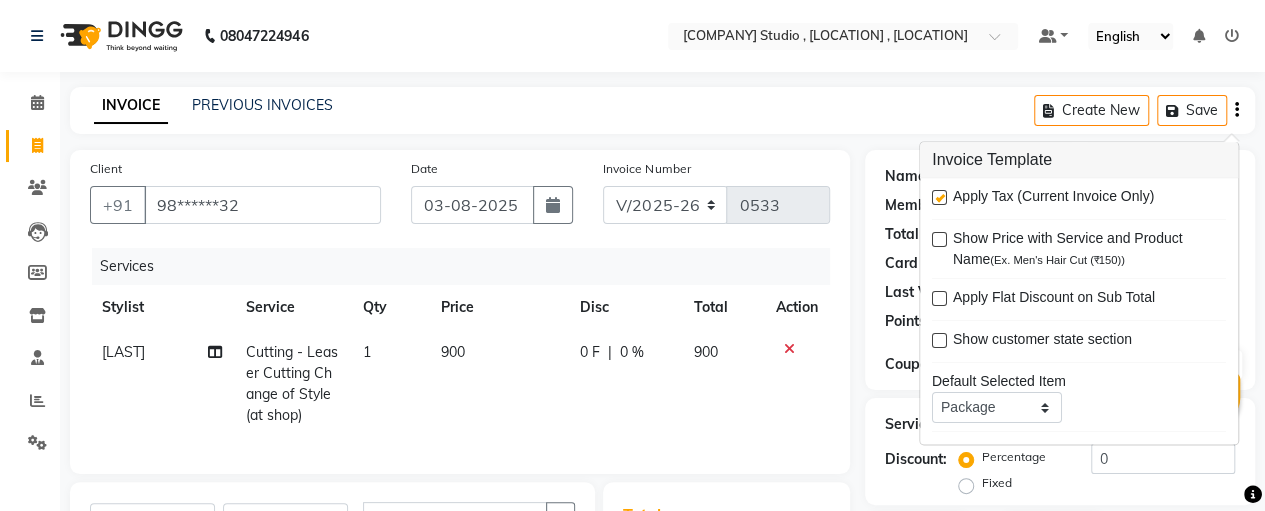 click at bounding box center (939, 198) 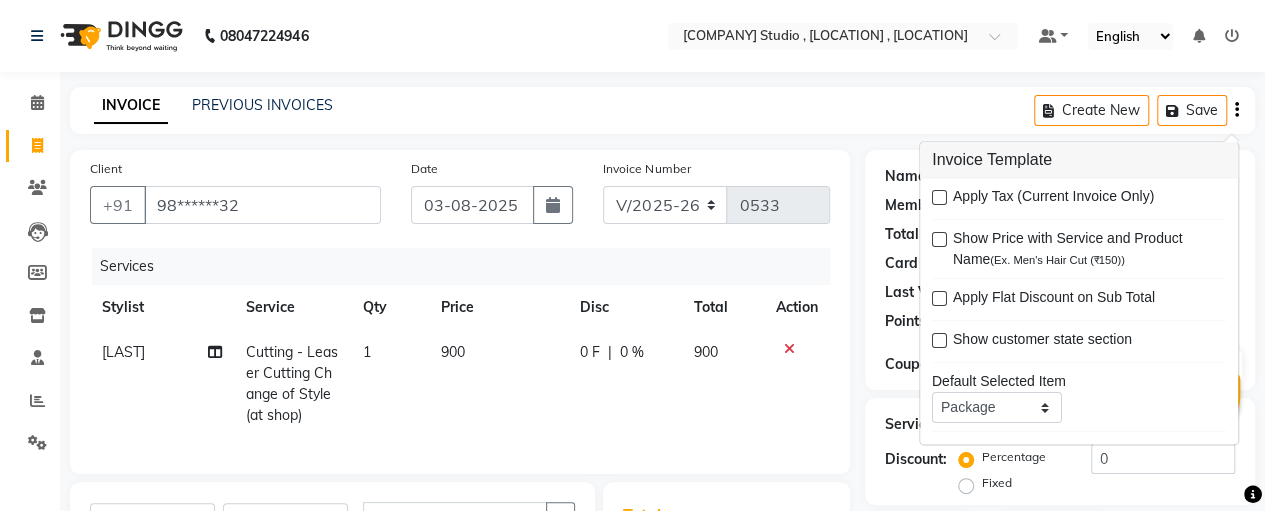 scroll, scrollTop: 266, scrollLeft: 0, axis: vertical 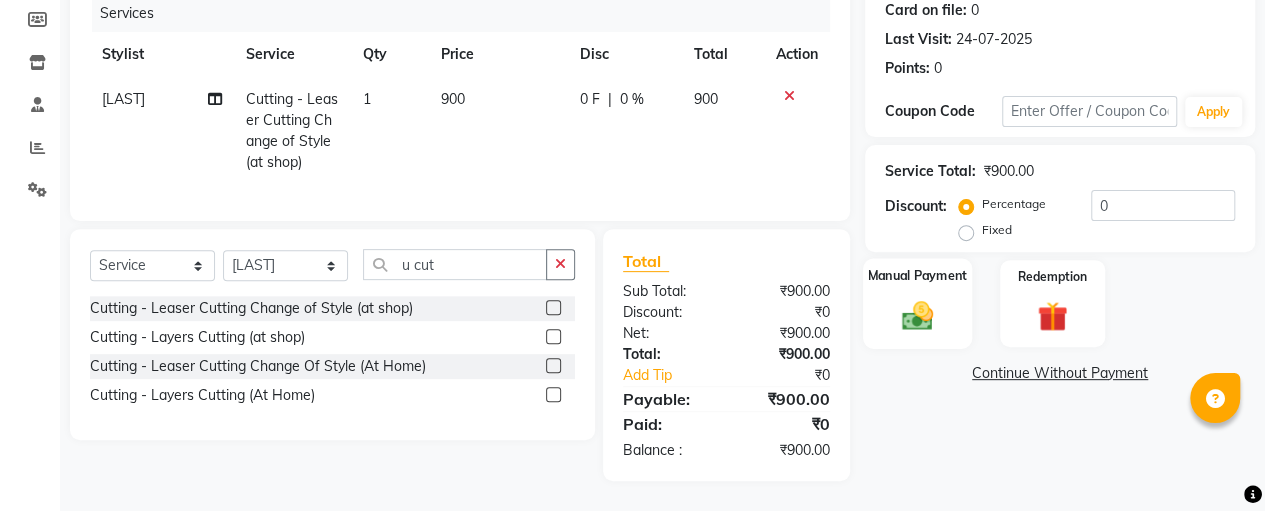 click on "Manual Payment" 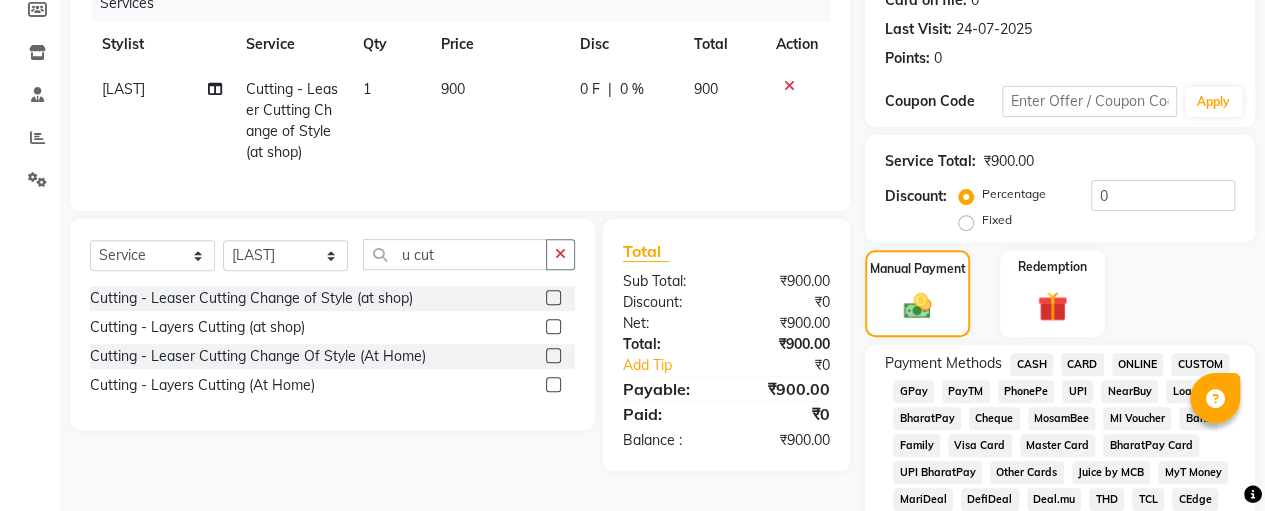 scroll, scrollTop: 265, scrollLeft: 0, axis: vertical 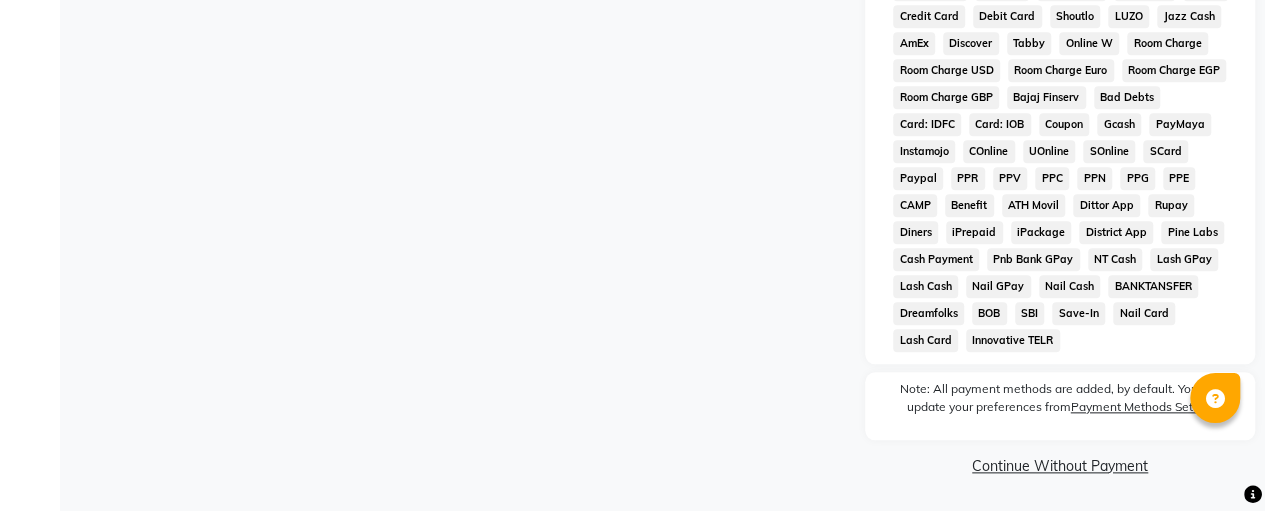 click on "Continue Without Payment" 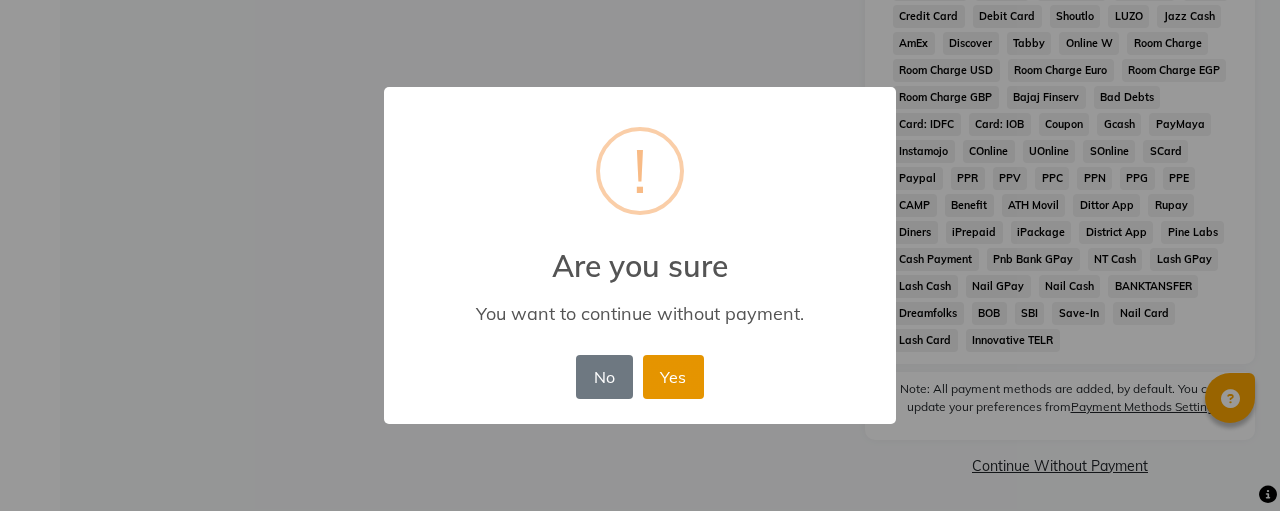 click on "Yes" at bounding box center (673, 377) 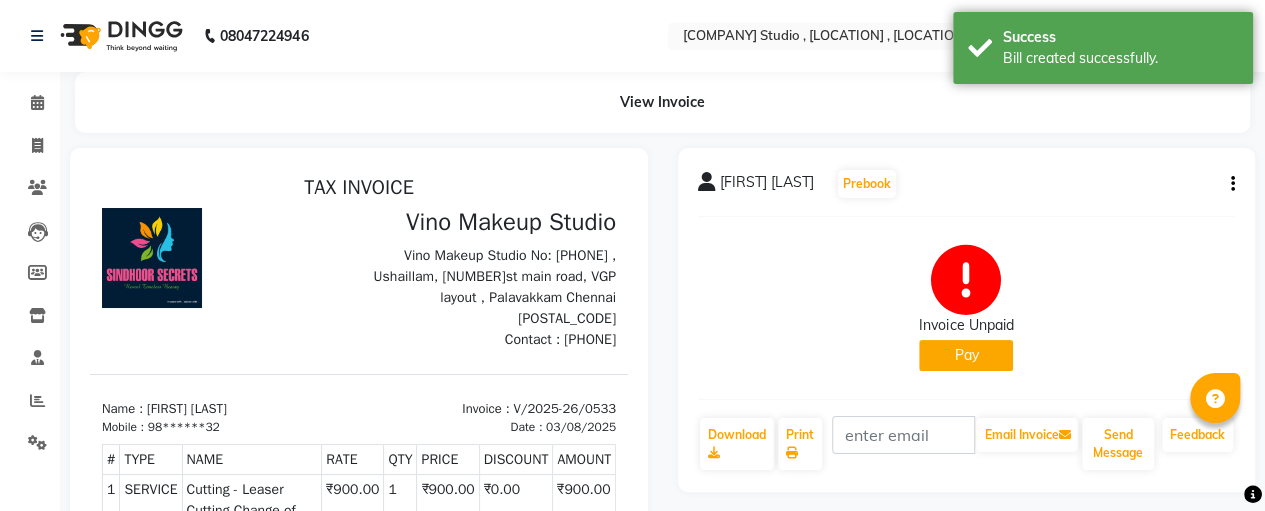 scroll, scrollTop: 0, scrollLeft: 0, axis: both 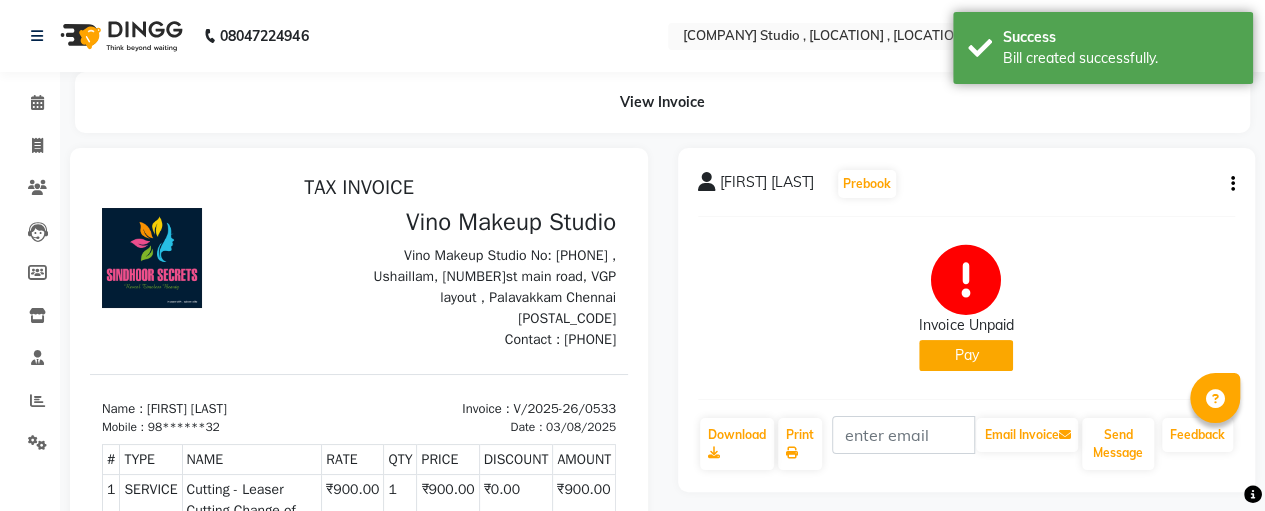 click on "Pay" 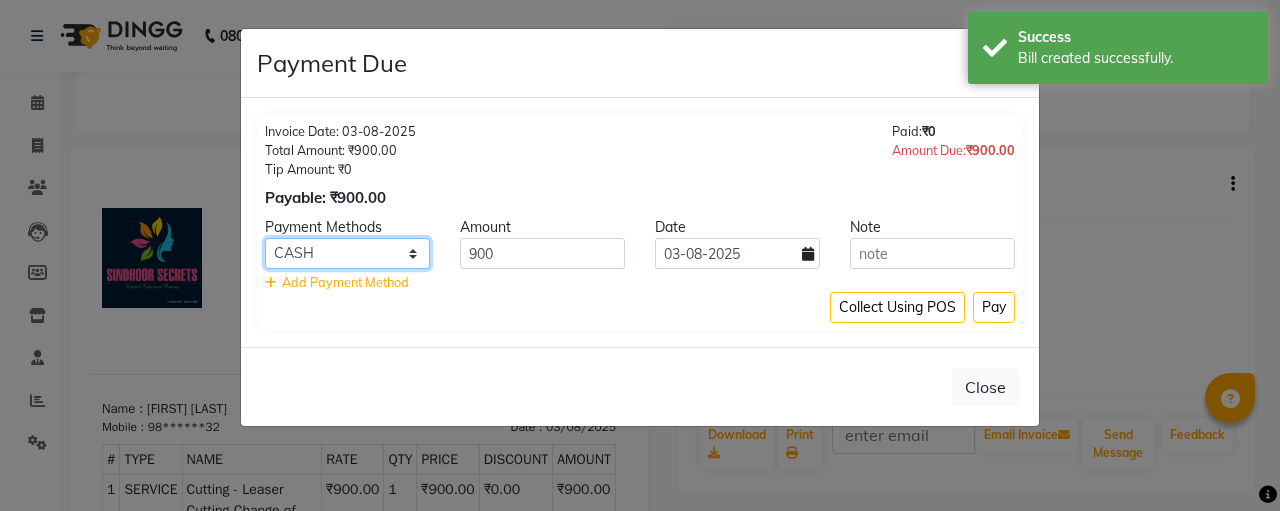 click on "CASH CARD ONLINE CUSTOM GPay PayTM PhonePe UPI NearBuy Loan BharatPay Cheque MosamBee MI Voucher Bank Family Visa Card Master Card BharatPay Card UPI BharatPay Other Cards Juice by MCB MyT Money MariDeal DefiDeal Deal.mu THD TCL CEdge Card M UPI M UPI Axis UPI Union Card (Indian Bank) Card (DL Bank) RS BTC Wellnessta Razorpay Complimentary Nift Spa Finder Spa Week Venmo BFL LoanTap SaveIN GMoney ATH Movil On Account Chamber Gift Card Trade Comp Donation Card on File Envision BRAC Card City Card bKash Credit Card Debit Card Shoutlo LUZO Jazz Cash AmEx Discover Tabby Online W Room Charge Room Charge USD Room Charge Euro Room Charge EGP Room Charge GBP Bajaj Finserv Bad Debts Card: IDFC Card: IOB Coupon Gcash PayMaya Instamojo COnline UOnline SOnline SCard Paypal PPR PPV PPC PPN PPG PPE CAMP Benefit ATH Movil Dittor App Rupay Diners iPrepaid iPackage District App Pine Labs Cash Payment Pnb Bank GPay NT Cash Lash GPay Lash Cash Nail GPay Nail Cash BANKTANSFER Dreamfolks BOB SBI Save-In Nail Card Lash Card" 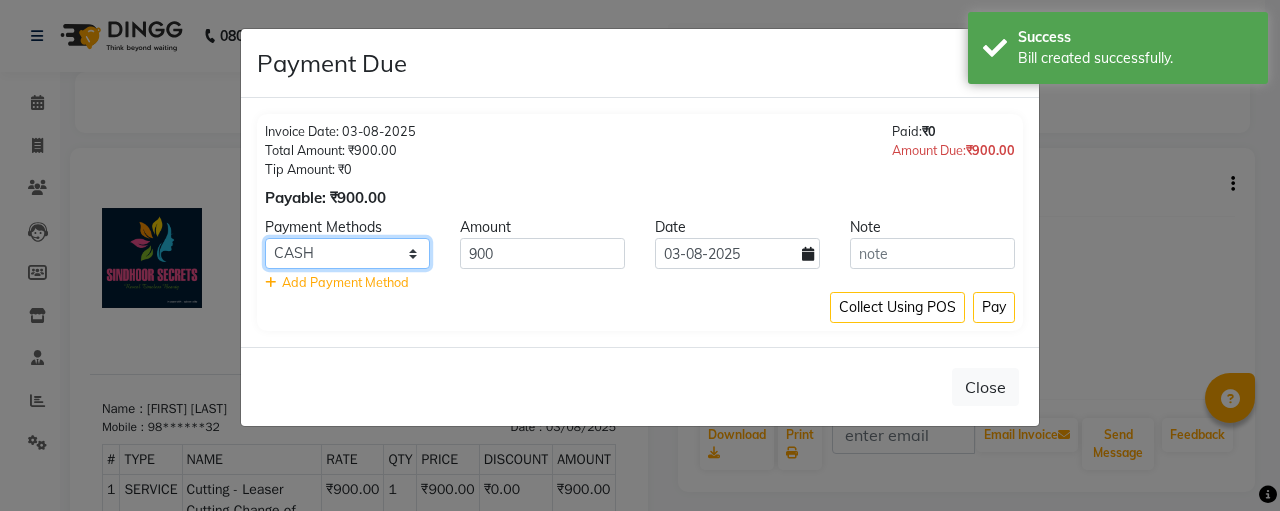 select on "8" 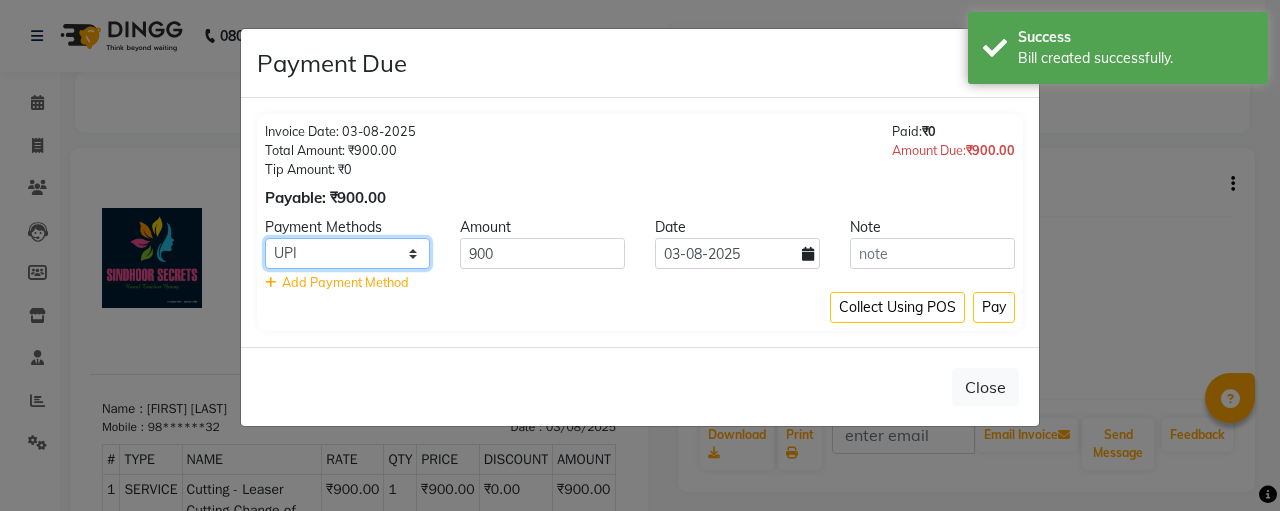 click on "CASH CARD ONLINE CUSTOM GPay PayTM PhonePe UPI NearBuy Loan BharatPay Cheque MosamBee MI Voucher Bank Family Visa Card Master Card BharatPay Card UPI BharatPay Other Cards Juice by MCB MyT Money MariDeal DefiDeal Deal.mu THD TCL CEdge Card M UPI M UPI Axis UPI Union Card (Indian Bank) Card (DL Bank) RS BTC Wellnessta Razorpay Complimentary Nift Spa Finder Spa Week Venmo BFL LoanTap SaveIN GMoney ATH Movil On Account Chamber Gift Card Trade Comp Donation Card on File Envision BRAC Card City Card bKash Credit Card Debit Card Shoutlo LUZO Jazz Cash AmEx Discover Tabby Online W Room Charge Room Charge USD Room Charge Euro Room Charge EGP Room Charge GBP Bajaj Finserv Bad Debts Card: IDFC Card: IOB Coupon Gcash PayMaya Instamojo COnline UOnline SOnline SCard Paypal PPR PPV PPC PPN PPG PPE CAMP Benefit ATH Movil Dittor App Rupay Diners iPrepaid iPackage District App Pine Labs Cash Payment Pnb Bank GPay NT Cash Lash GPay Lash Cash Nail GPay Nail Cash BANKTANSFER Dreamfolks BOB SBI Save-In Nail Card Lash Card" 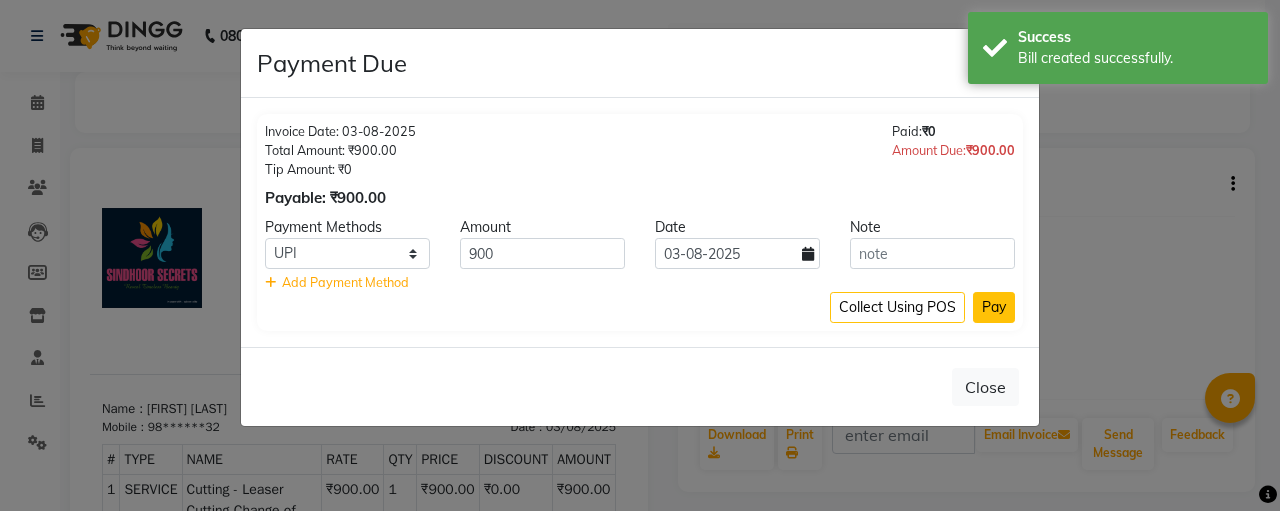 click on "Pay" 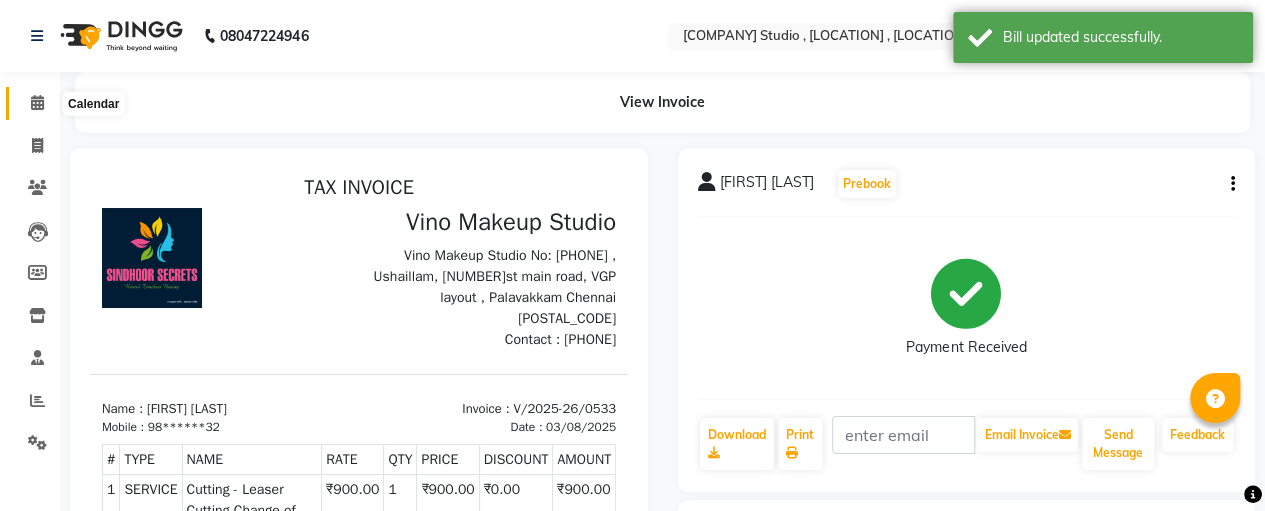 click 